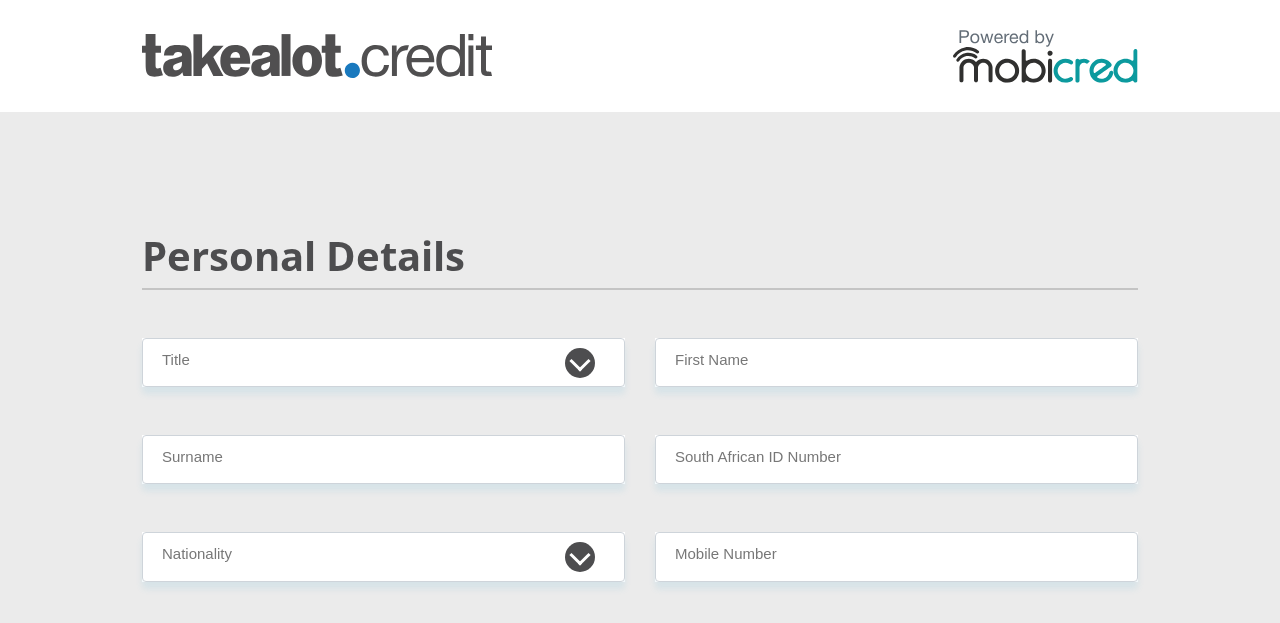scroll, scrollTop: 0, scrollLeft: 0, axis: both 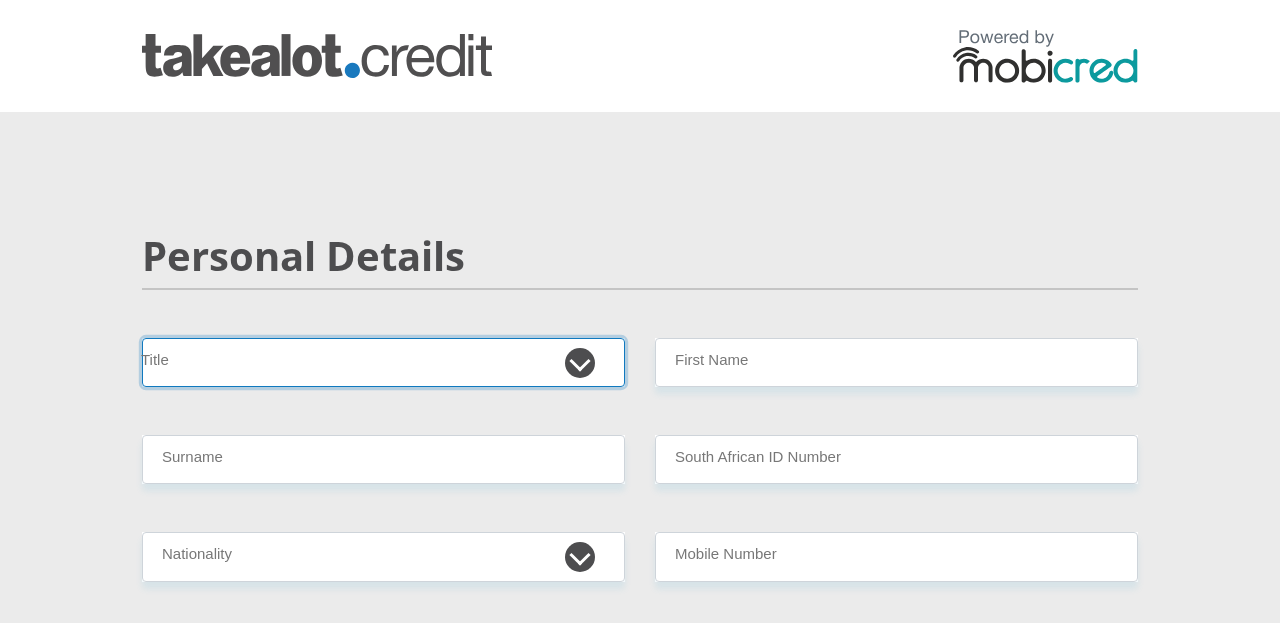 select on "Ms" 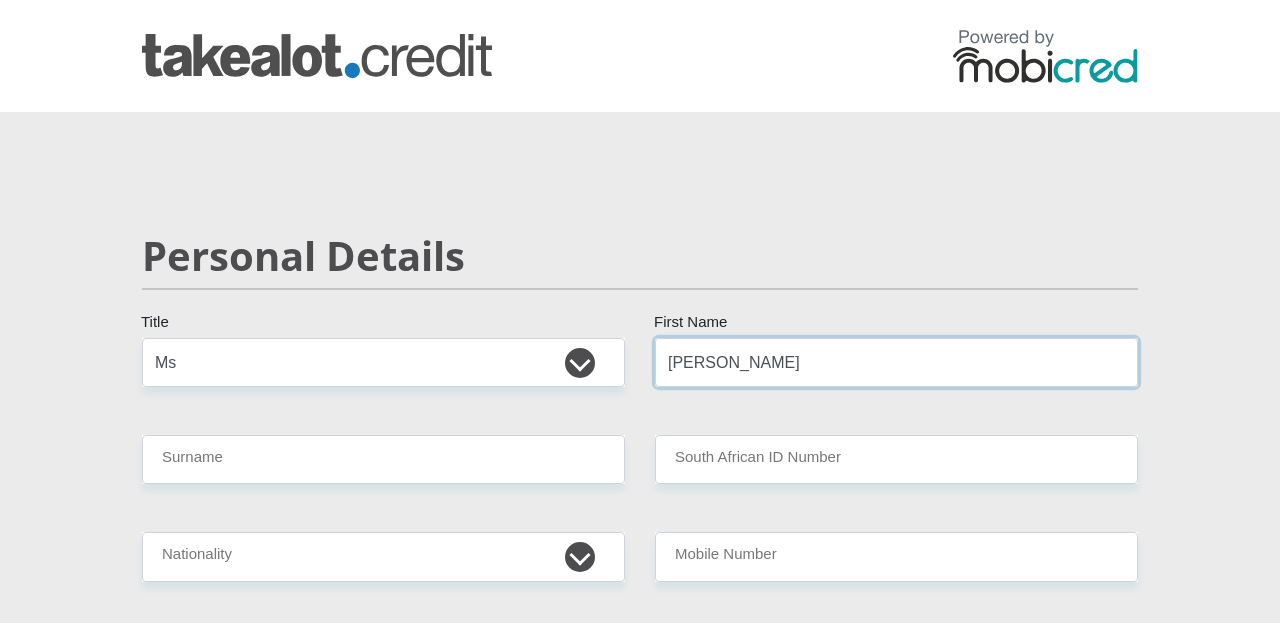 type on "[PERSON_NAME]" 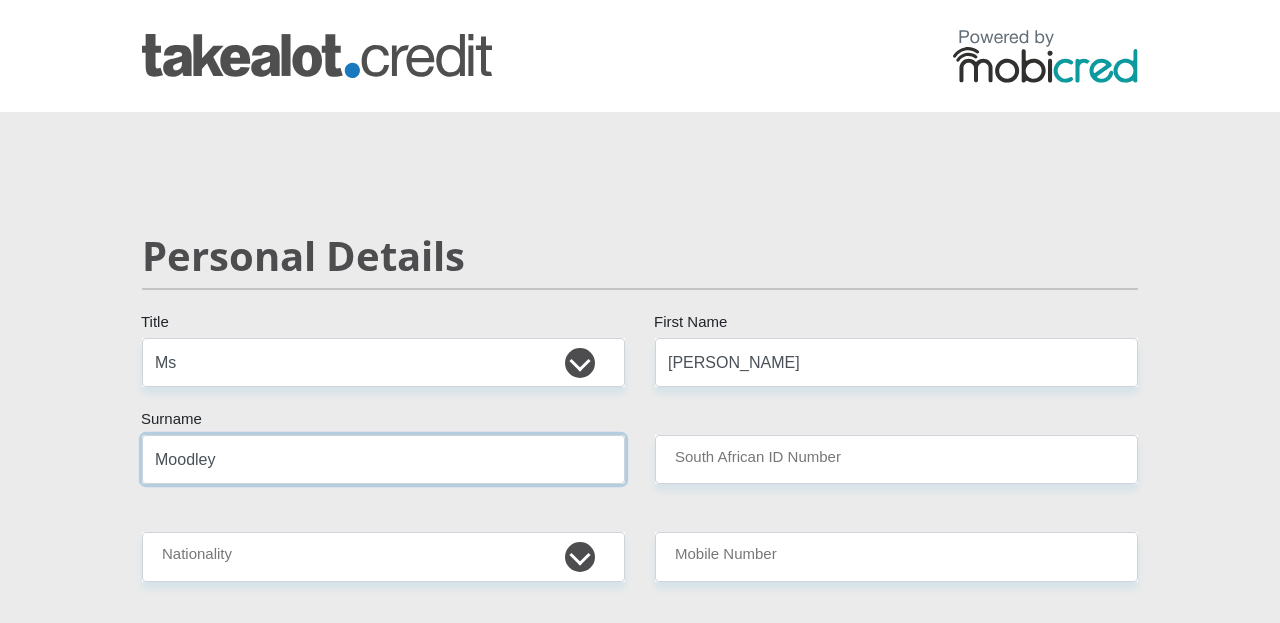 type on "Moodley" 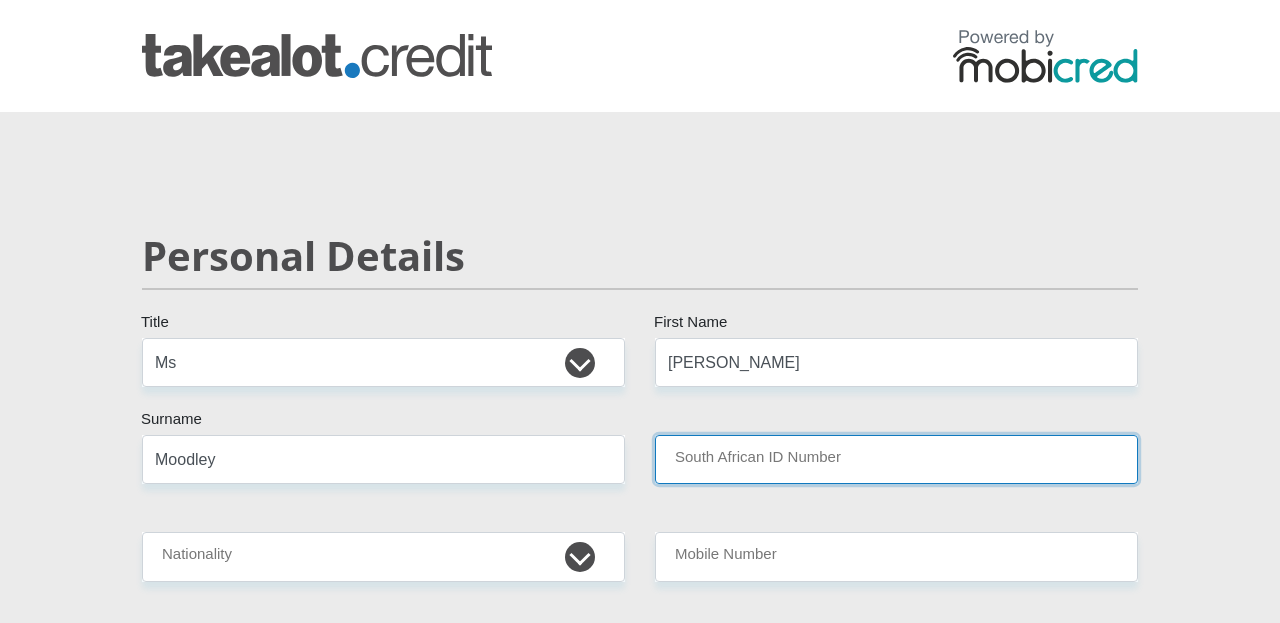 click on "South African ID Number" at bounding box center (896, 459) 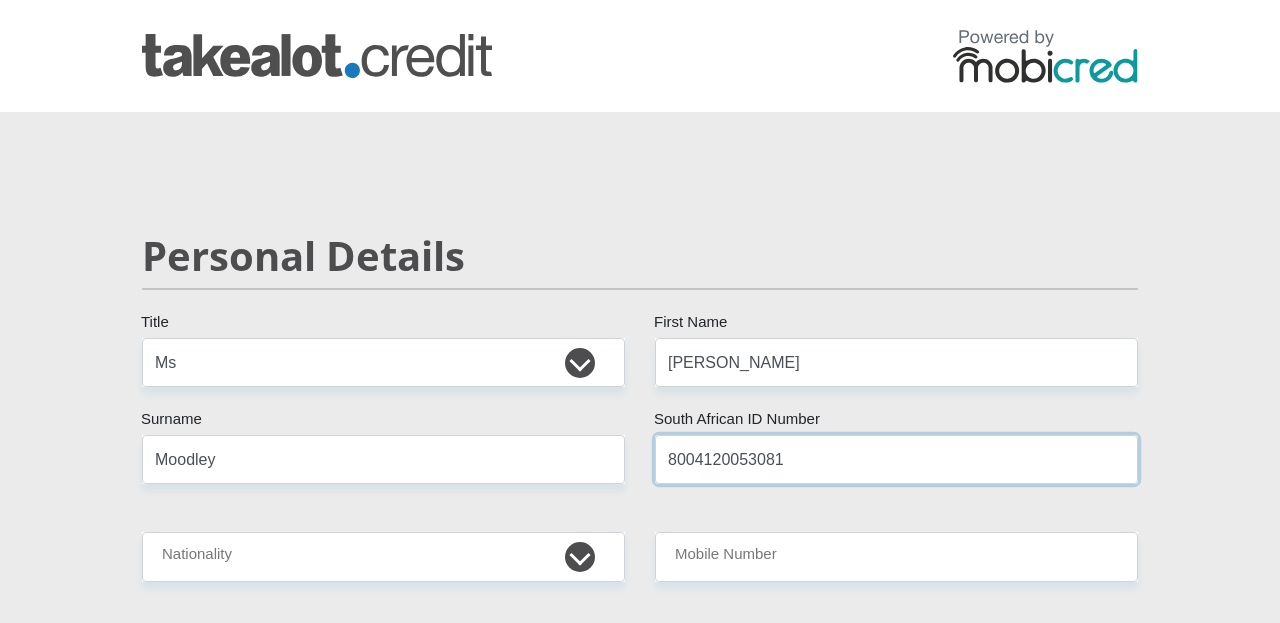 type on "8004120053081" 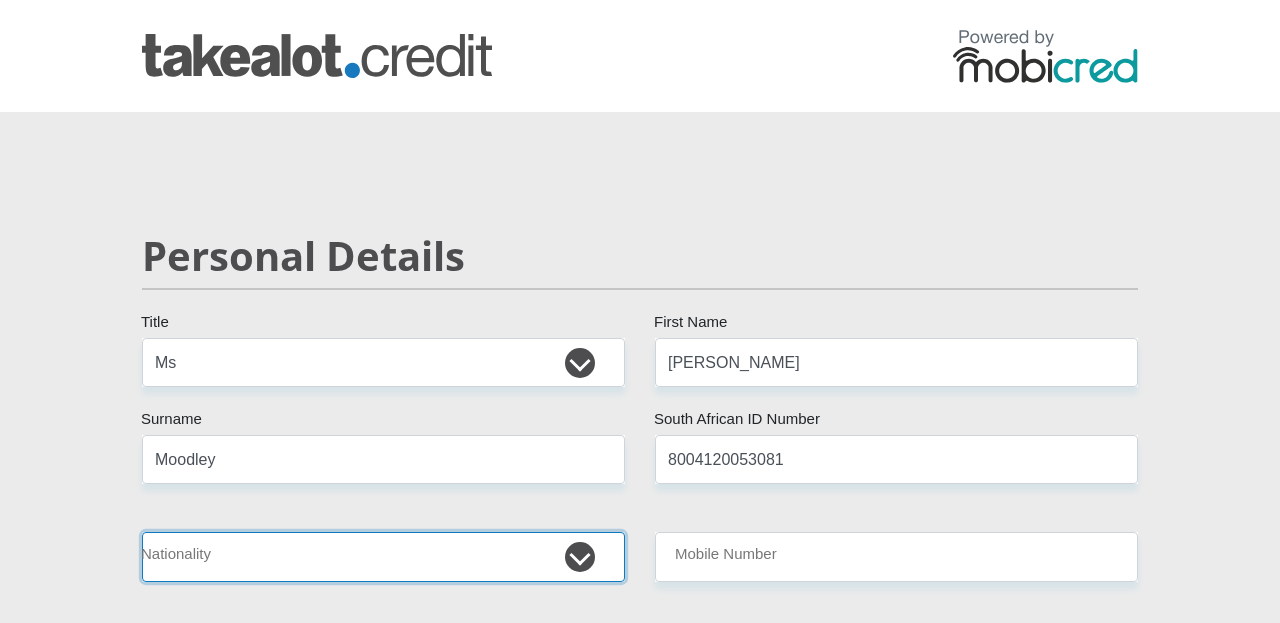 select on "ZAF" 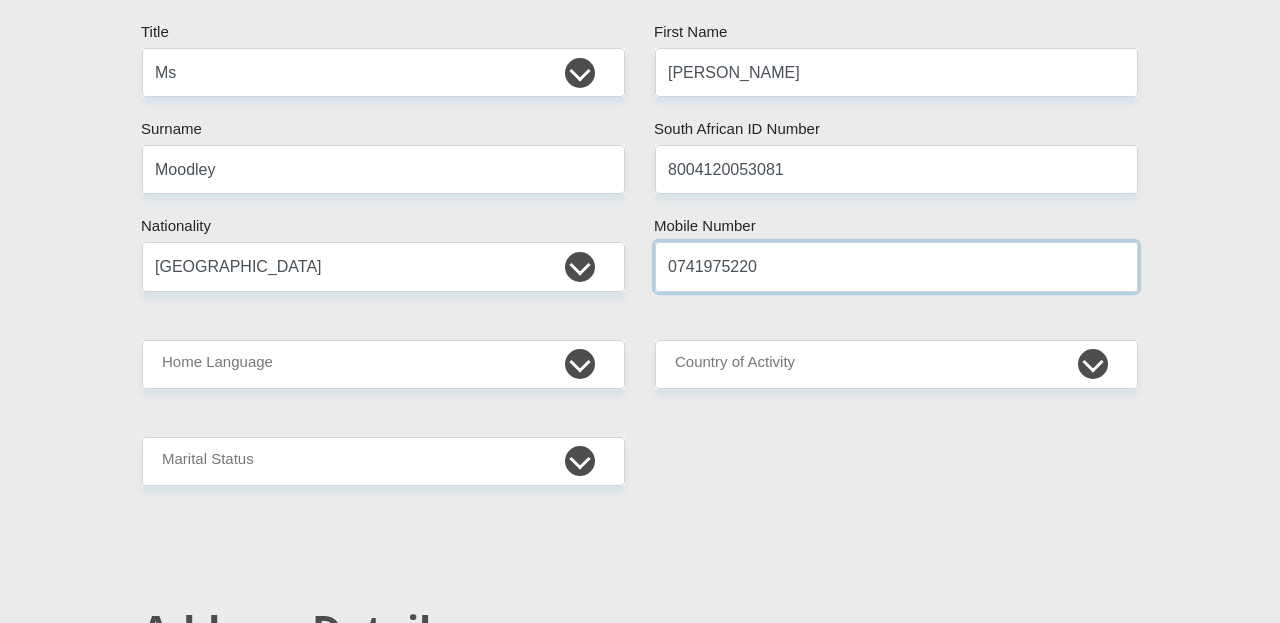 scroll, scrollTop: 292, scrollLeft: 0, axis: vertical 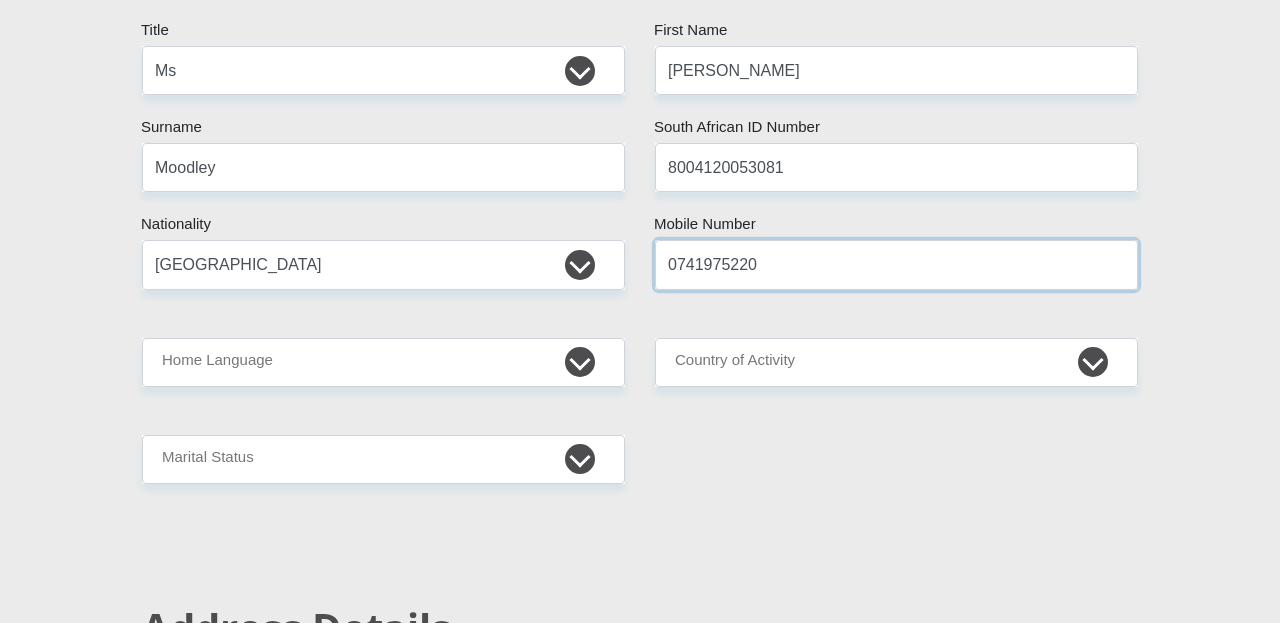 type on "0741975220" 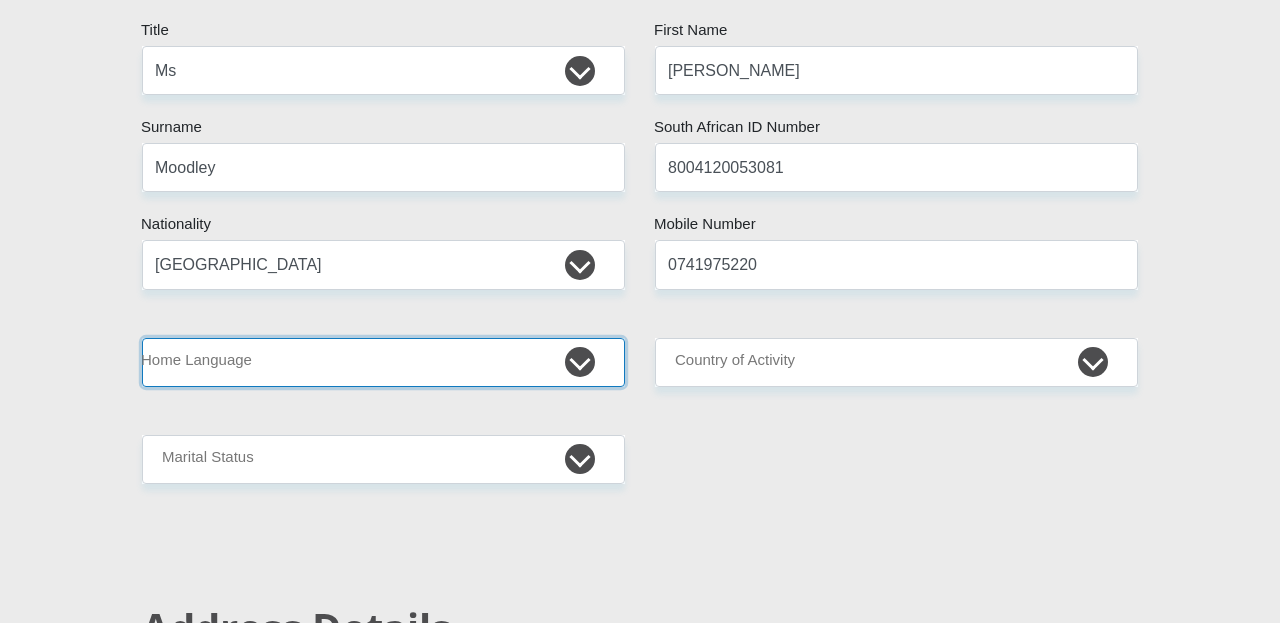 select on "eng" 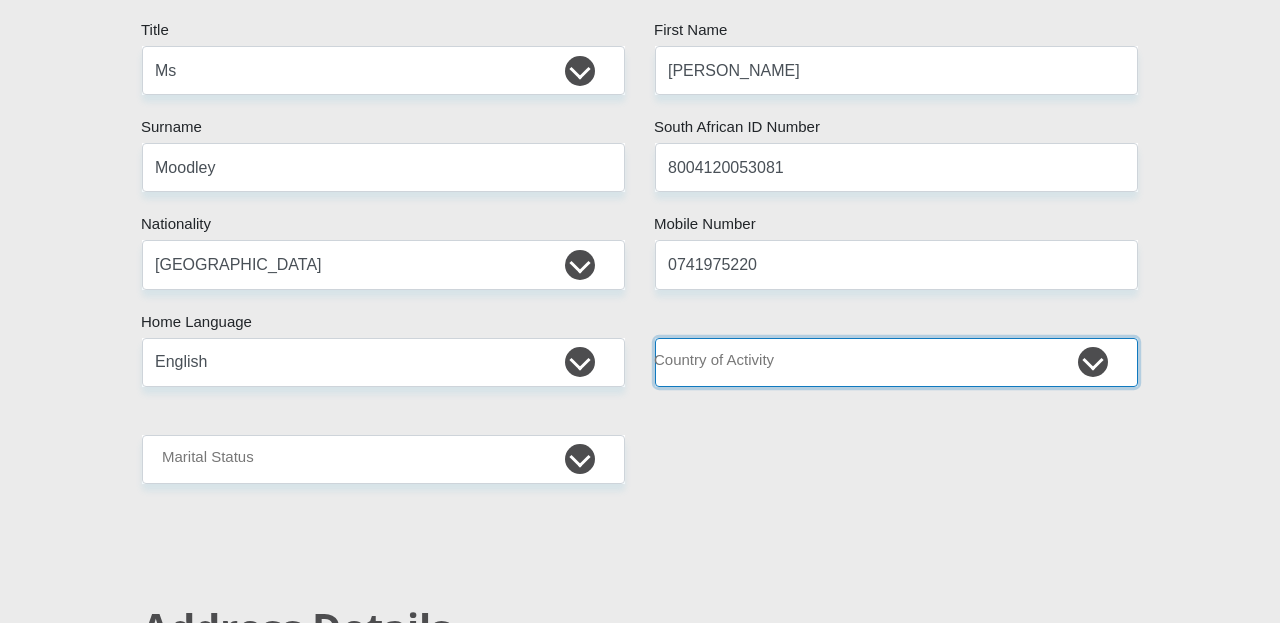 select on "ZAF" 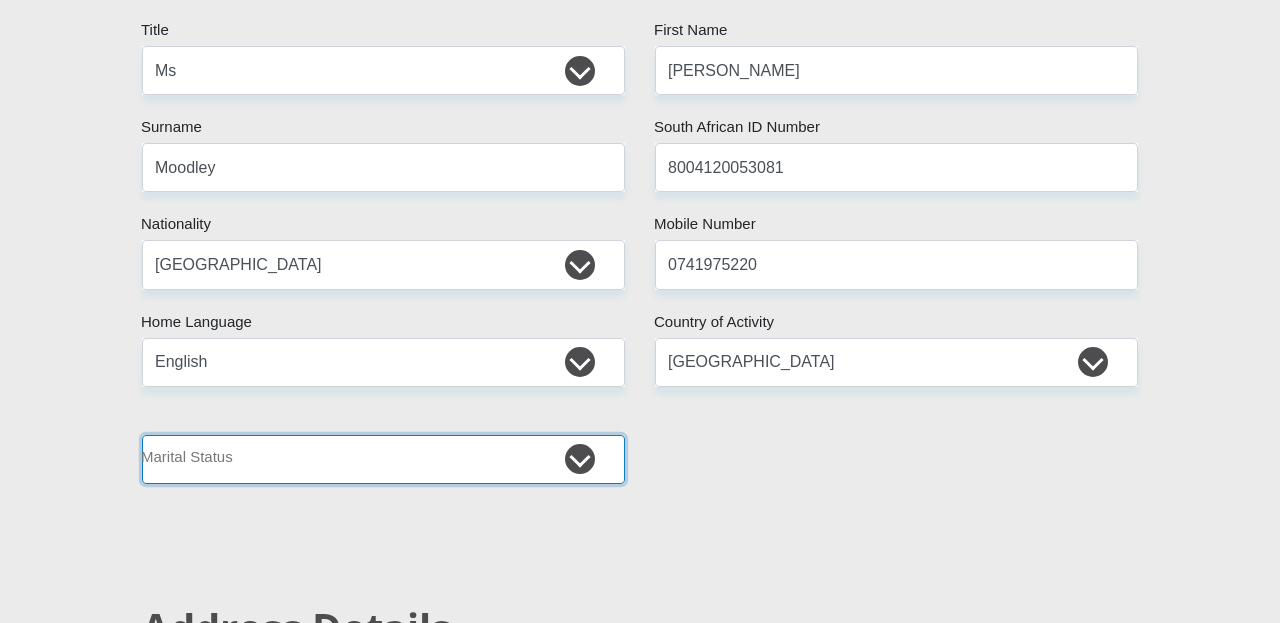 select on "4" 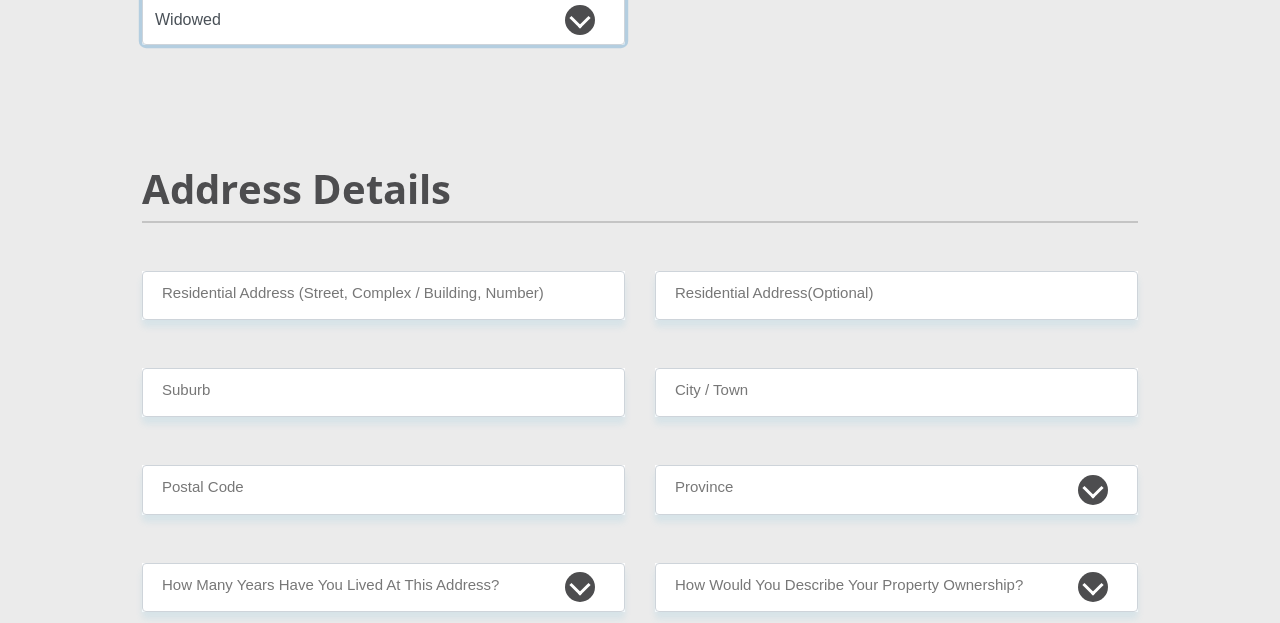 scroll, scrollTop: 734, scrollLeft: 0, axis: vertical 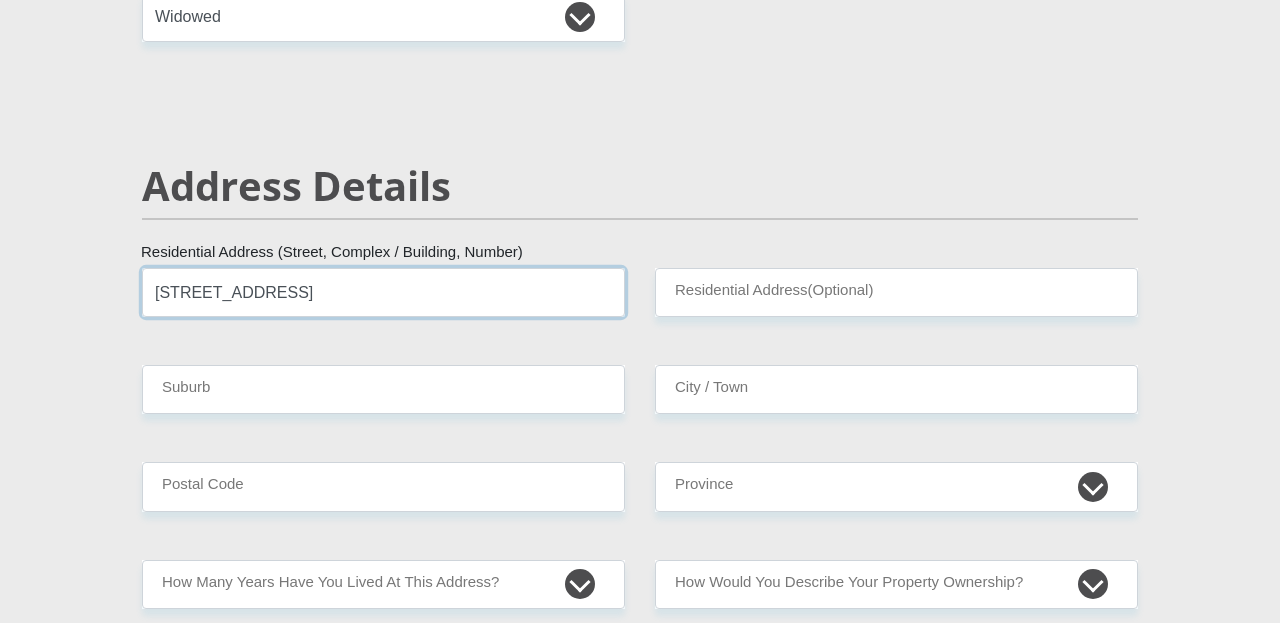 type on "[STREET_ADDRESS]" 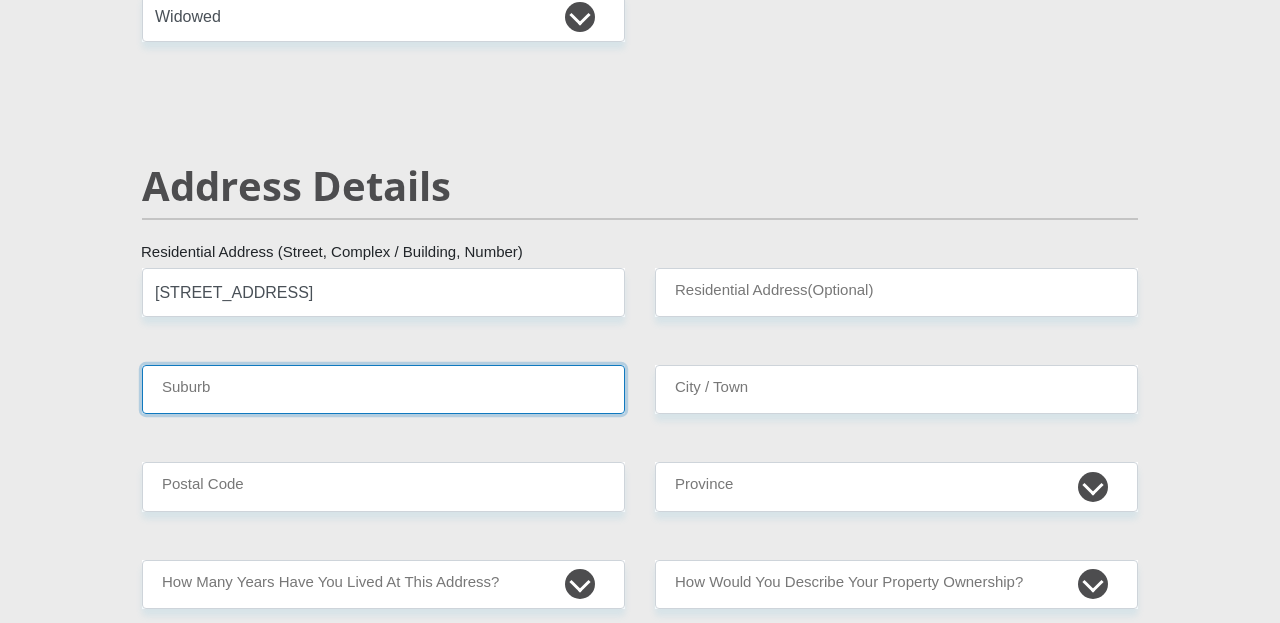 click on "Suburb" at bounding box center (383, 389) 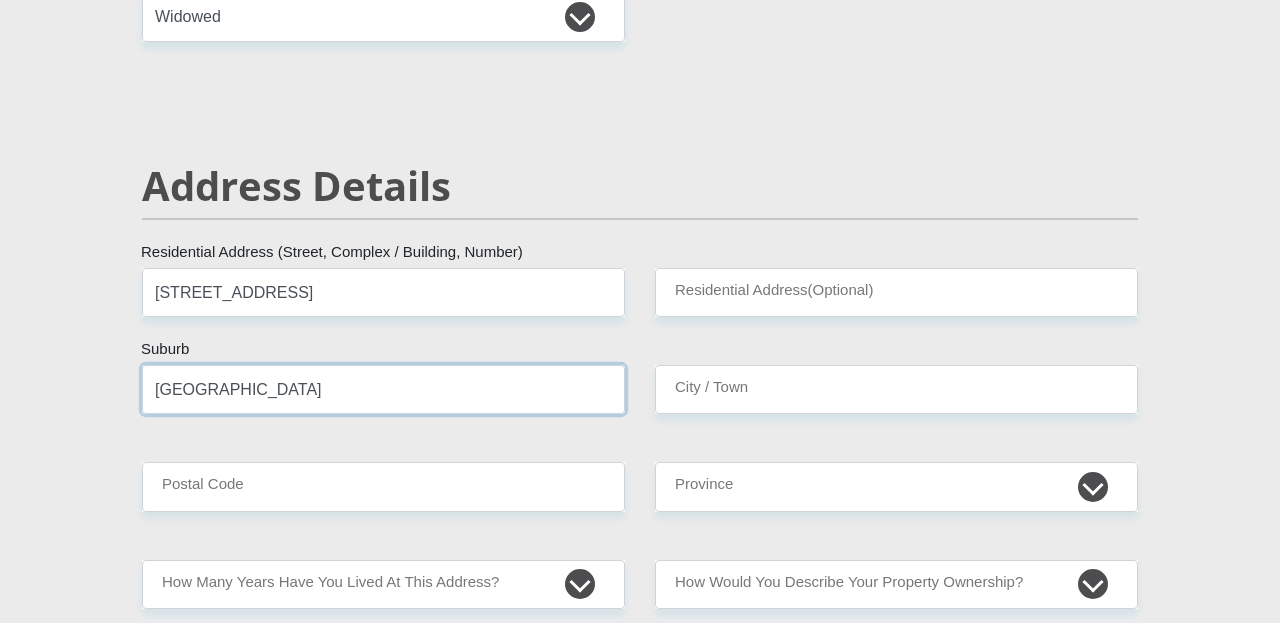 type on "[GEOGRAPHIC_DATA]" 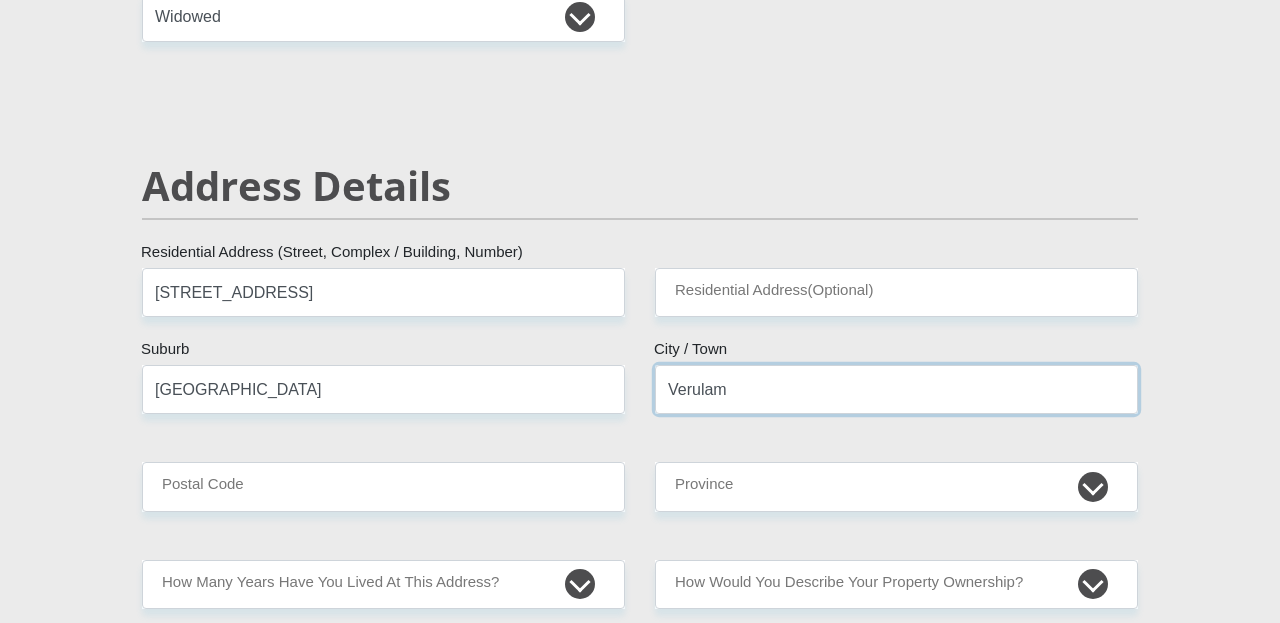 type on "Verulam" 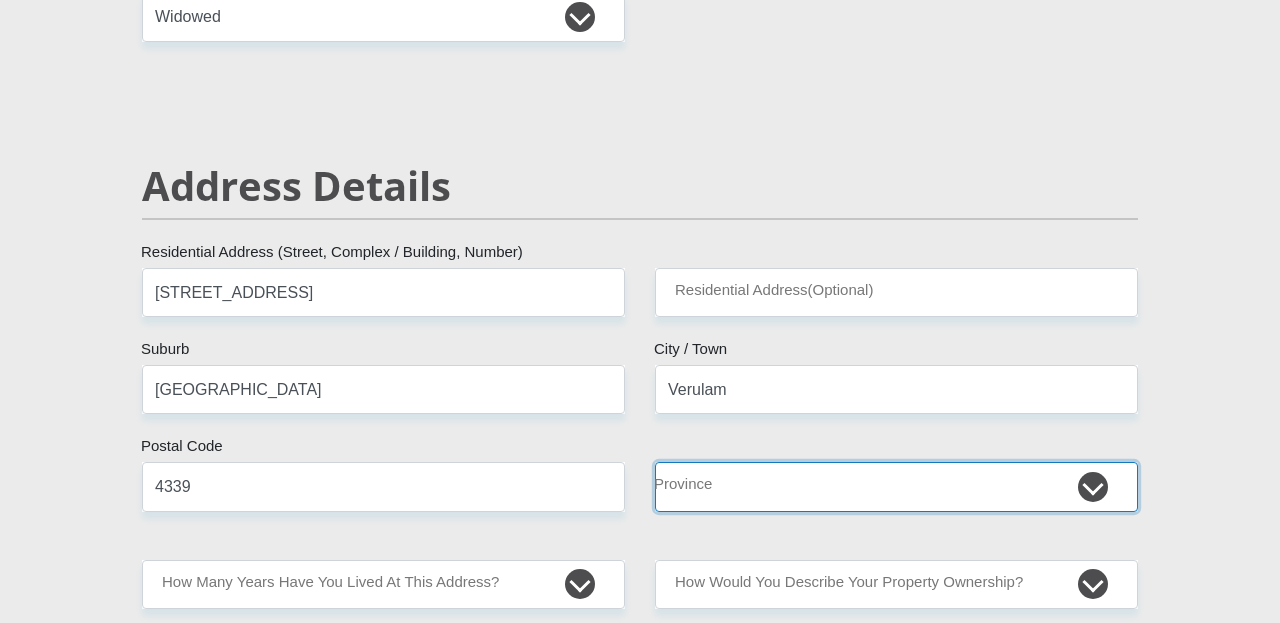 select on "[GEOGRAPHIC_DATA][DATE]" 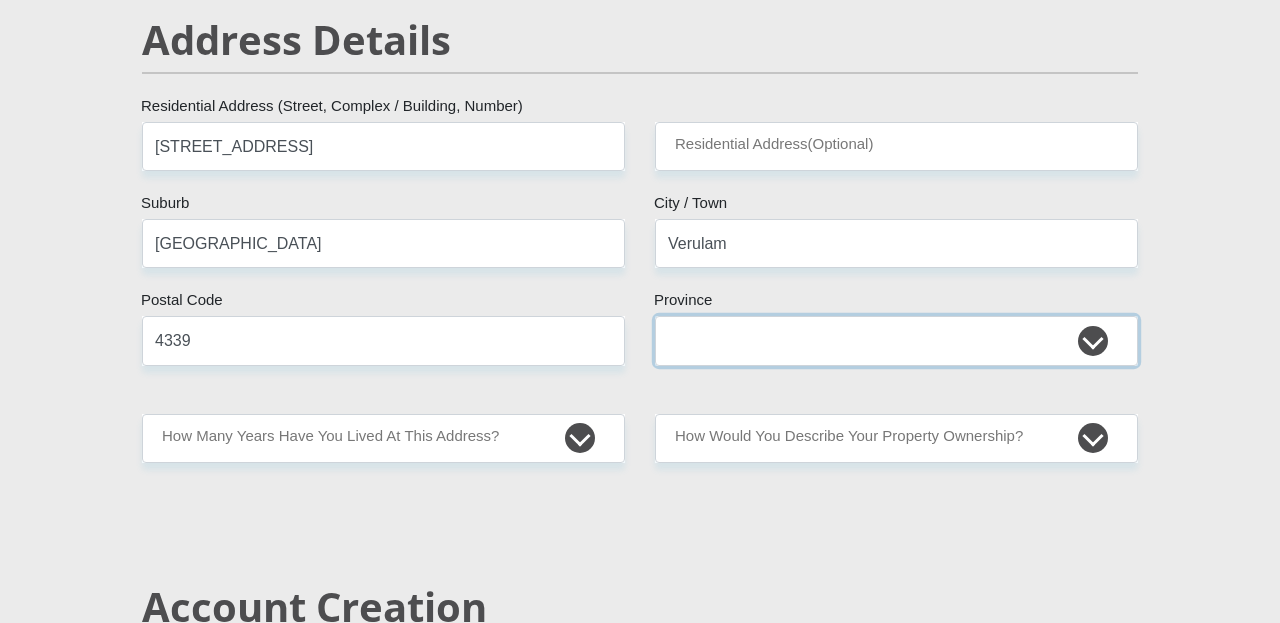 scroll, scrollTop: 881, scrollLeft: 0, axis: vertical 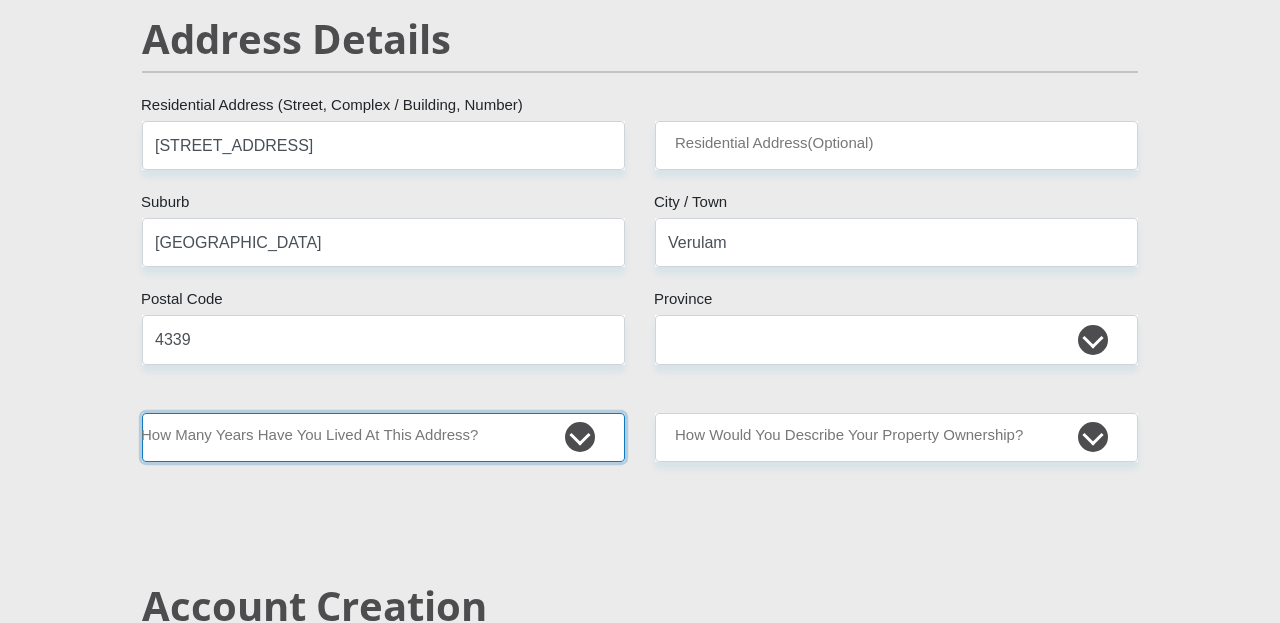 select on "5" 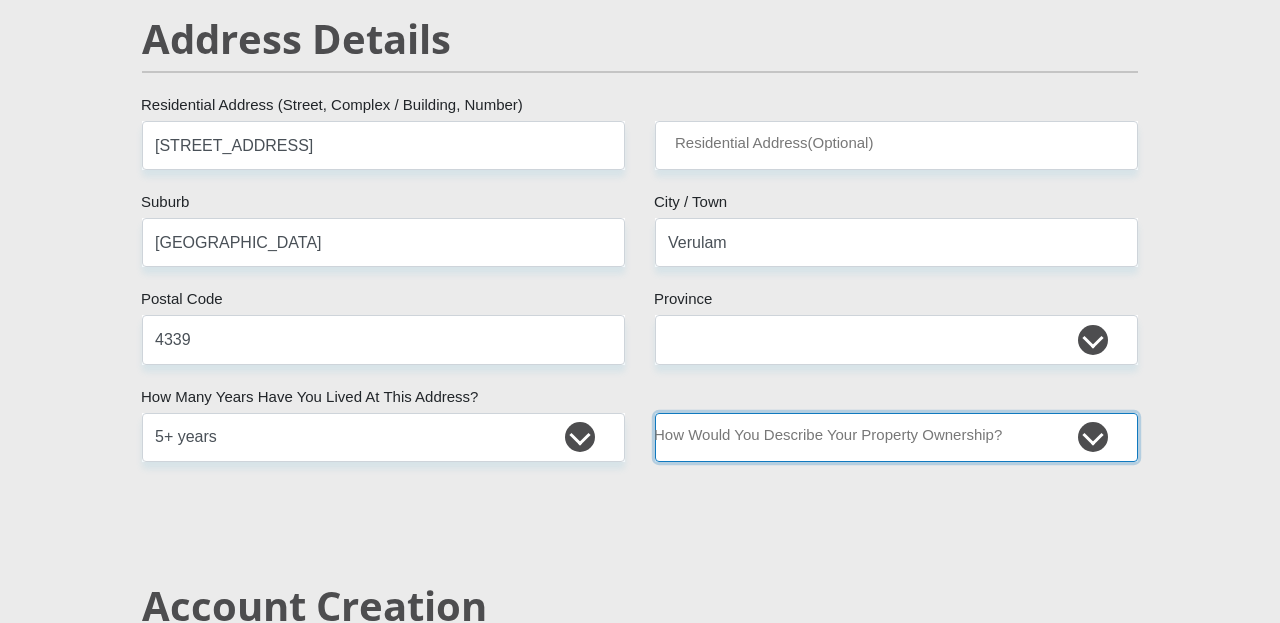 select on "Owned" 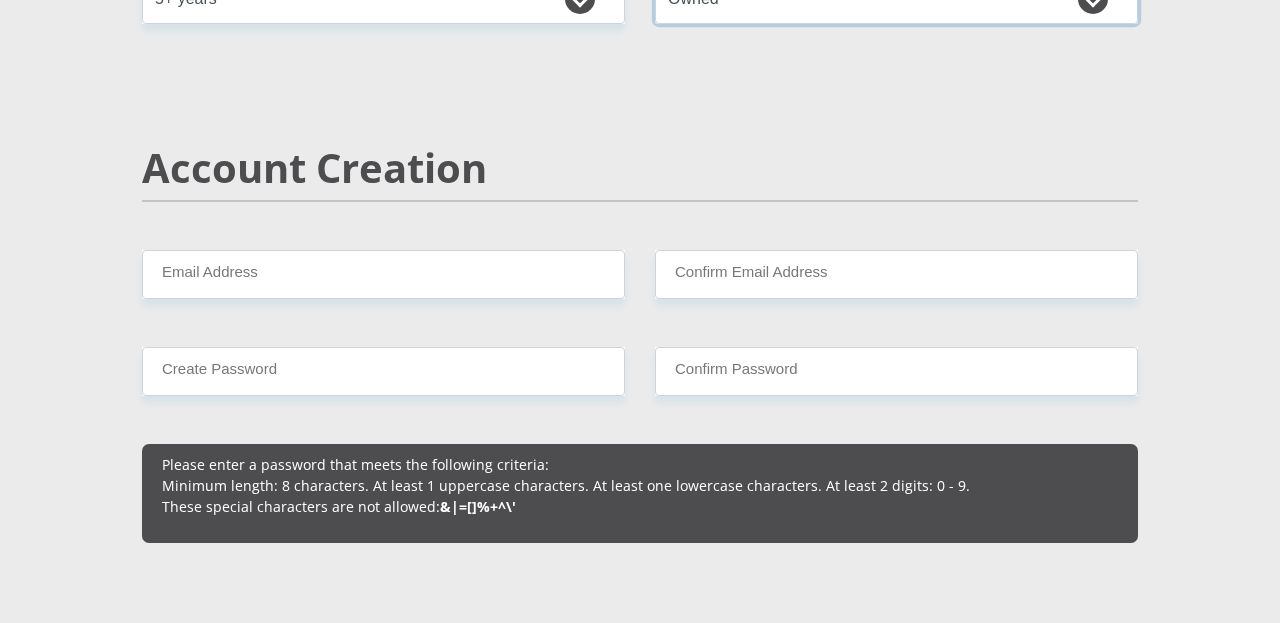 scroll, scrollTop: 1325, scrollLeft: 0, axis: vertical 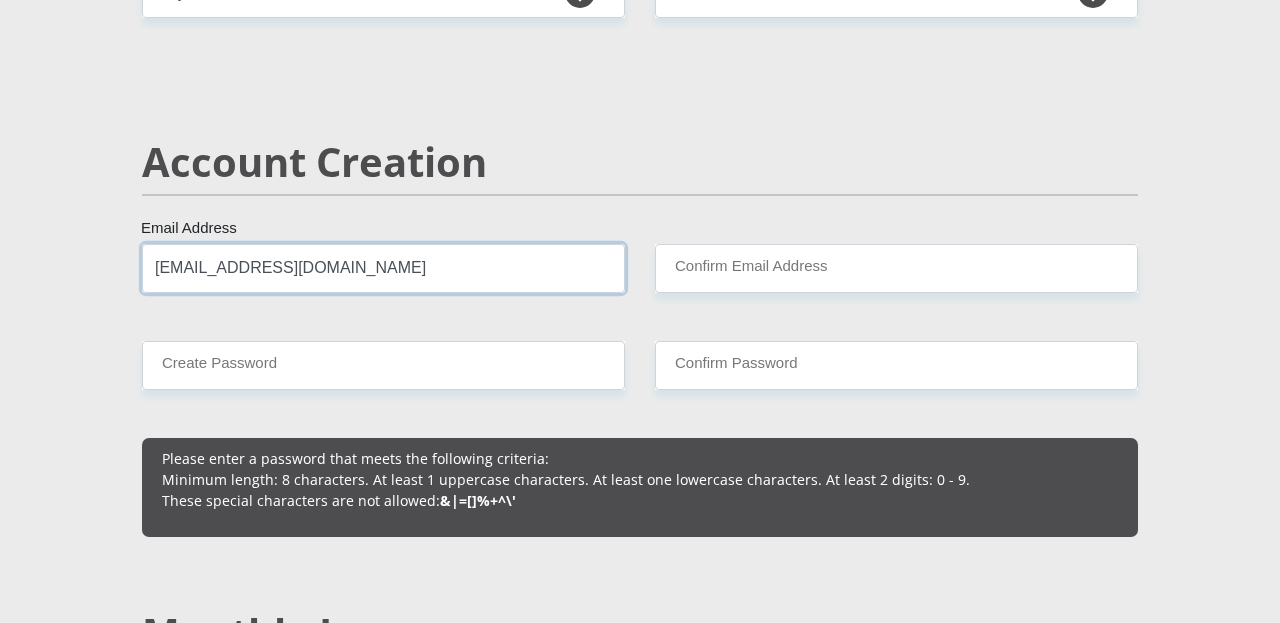 type on "[EMAIL_ADDRESS][DOMAIN_NAME]" 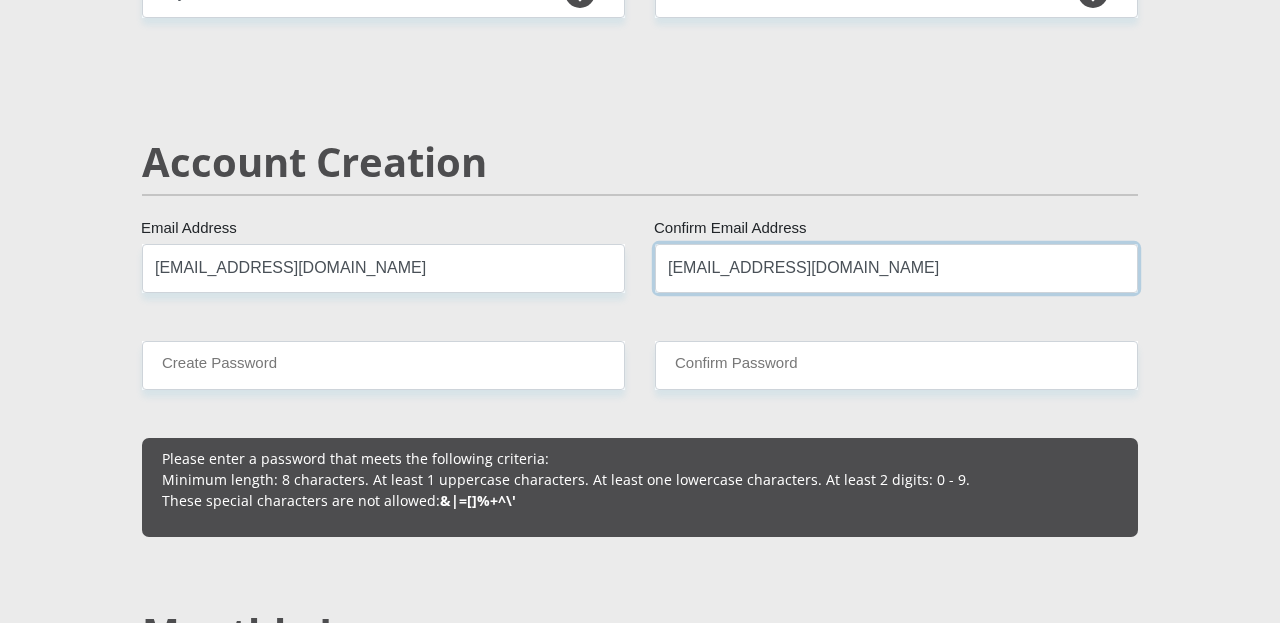type on "[EMAIL_ADDRESS][DOMAIN_NAME]" 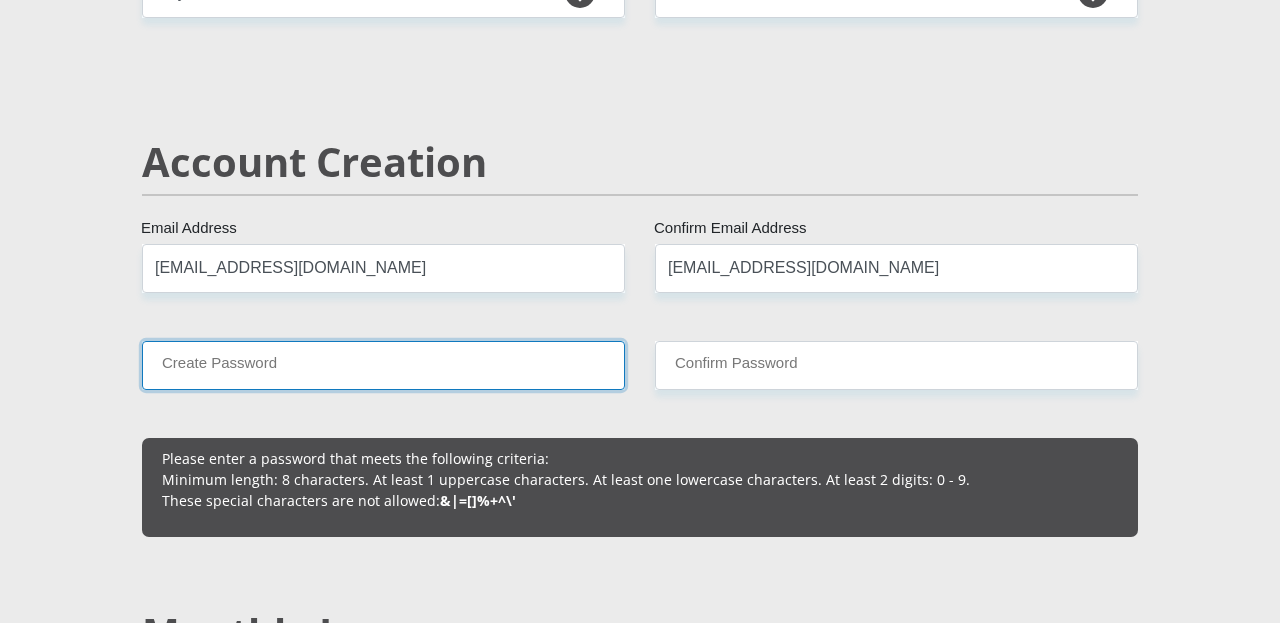 click on "Create Password" at bounding box center [383, 365] 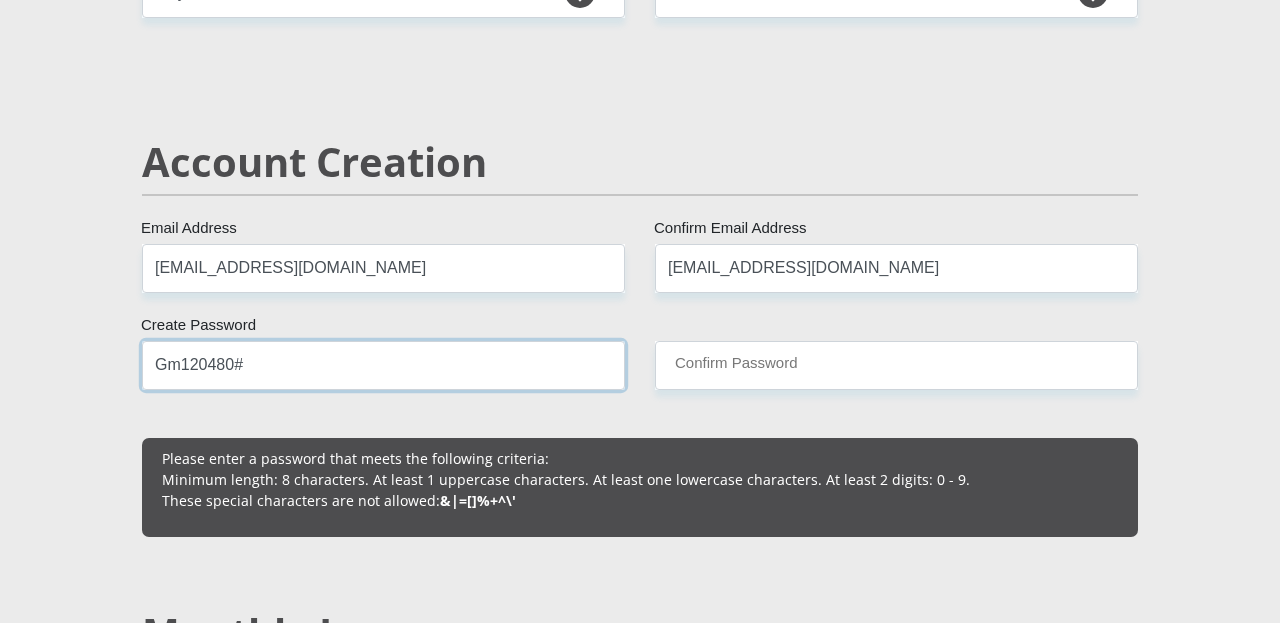 type on "Gm120480#" 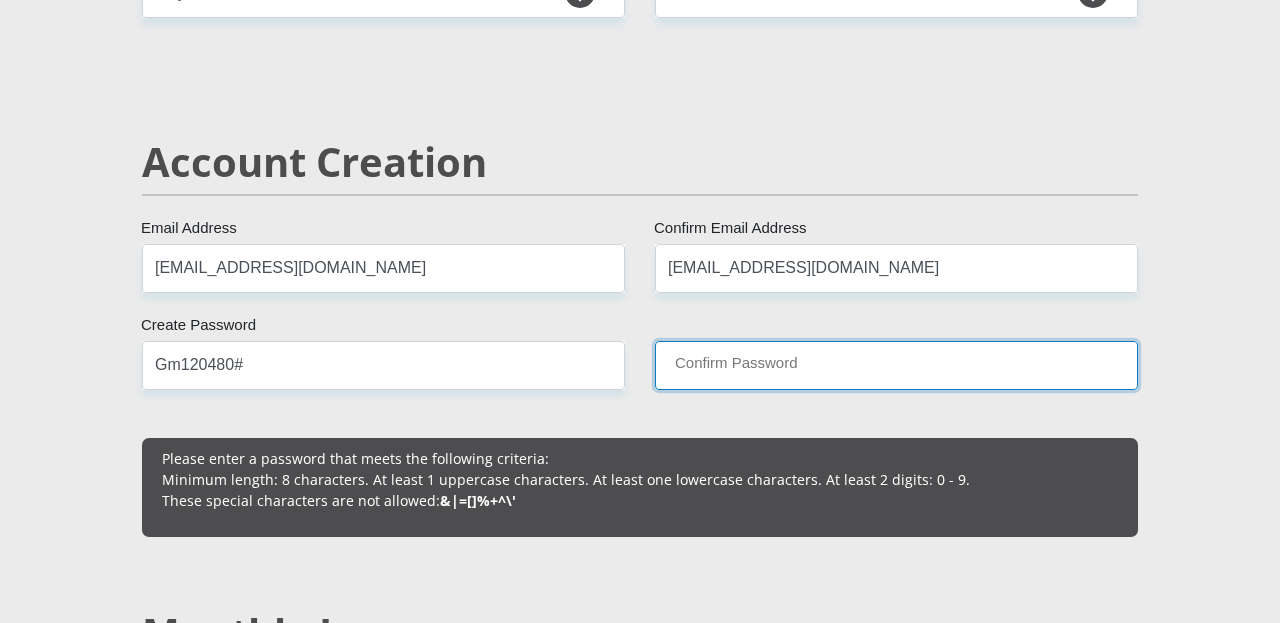 click on "Confirm Password" at bounding box center [896, 365] 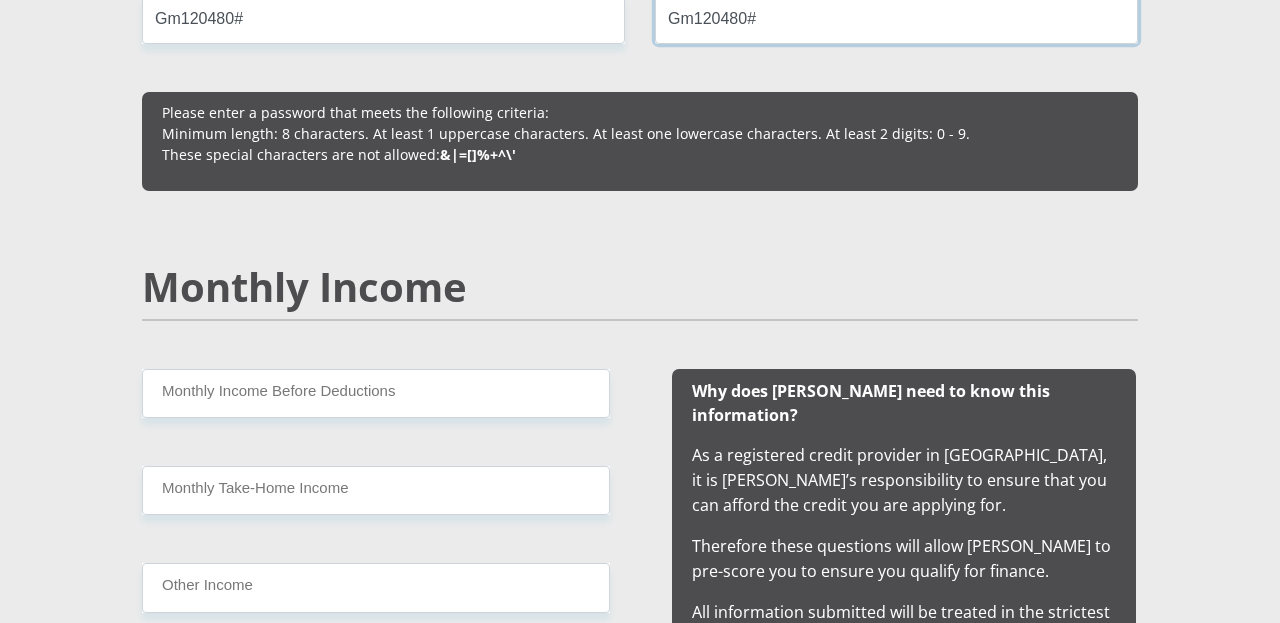 scroll, scrollTop: 1673, scrollLeft: 0, axis: vertical 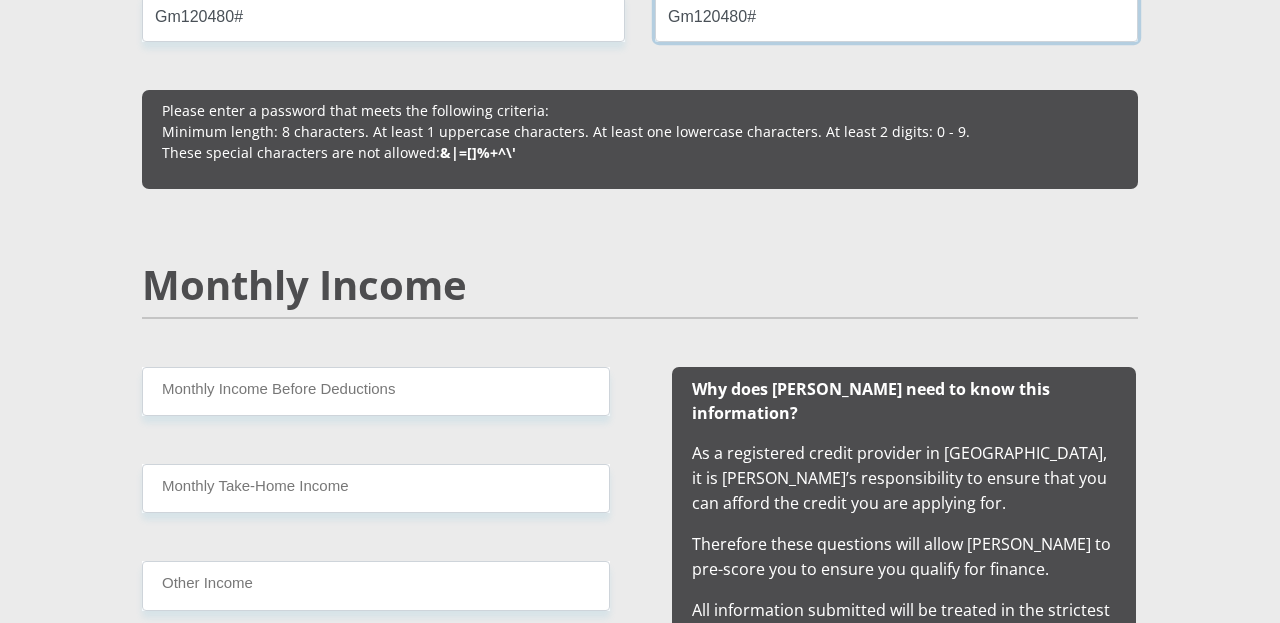 type on "Gm120480#" 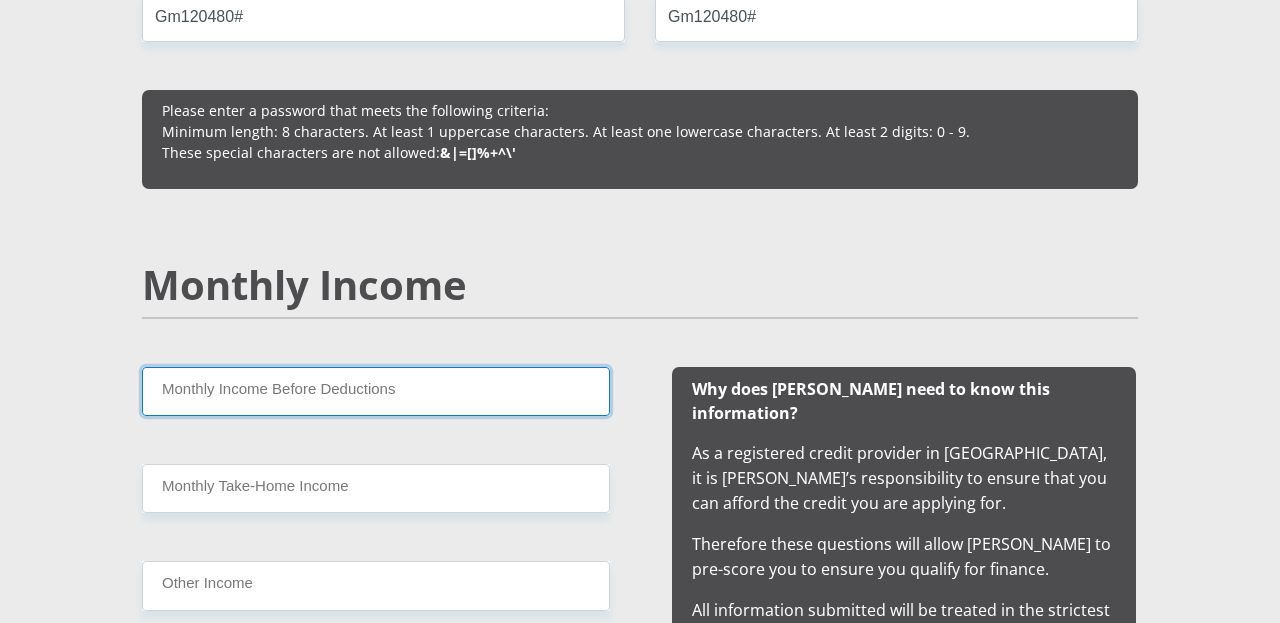 drag, startPoint x: 404, startPoint y: 384, endPoint x: 469, endPoint y: 390, distance: 65.27634 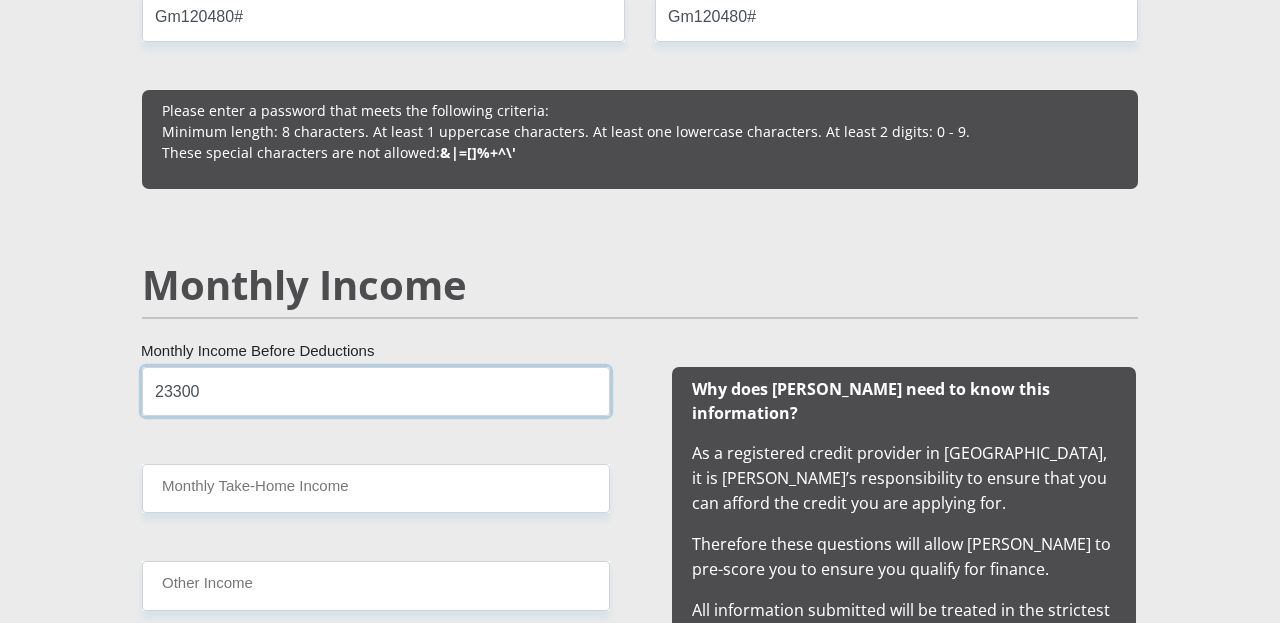 type on "23300" 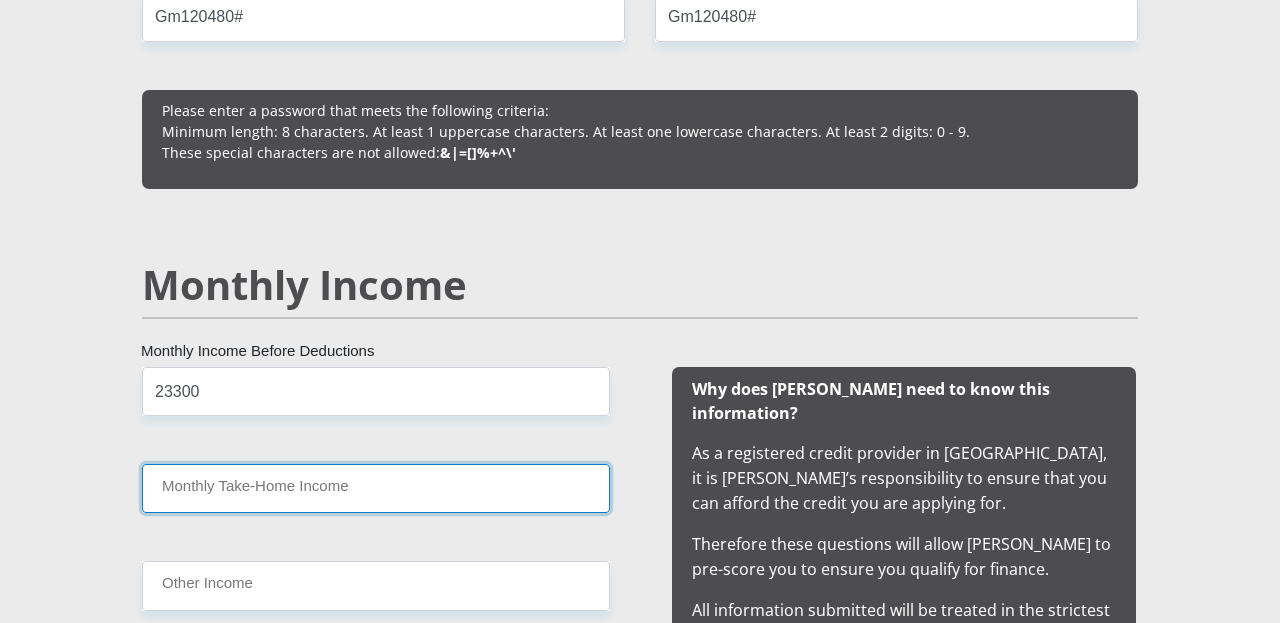 click on "Monthly Take-Home Income" at bounding box center (376, 488) 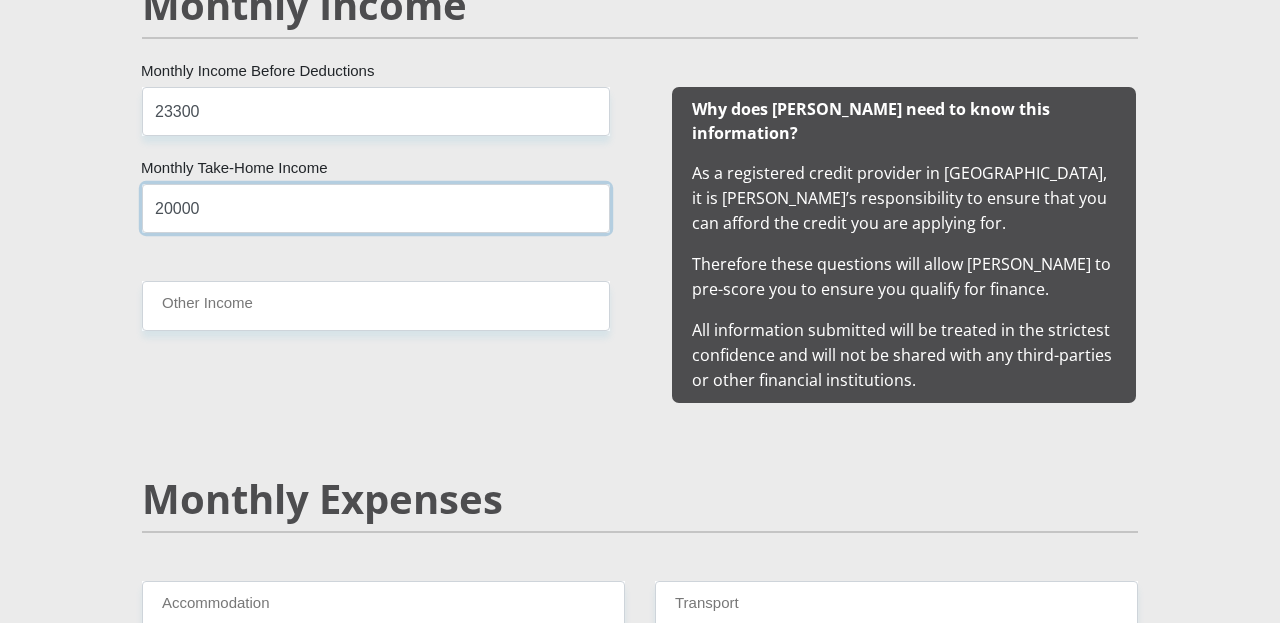 scroll, scrollTop: 1957, scrollLeft: 0, axis: vertical 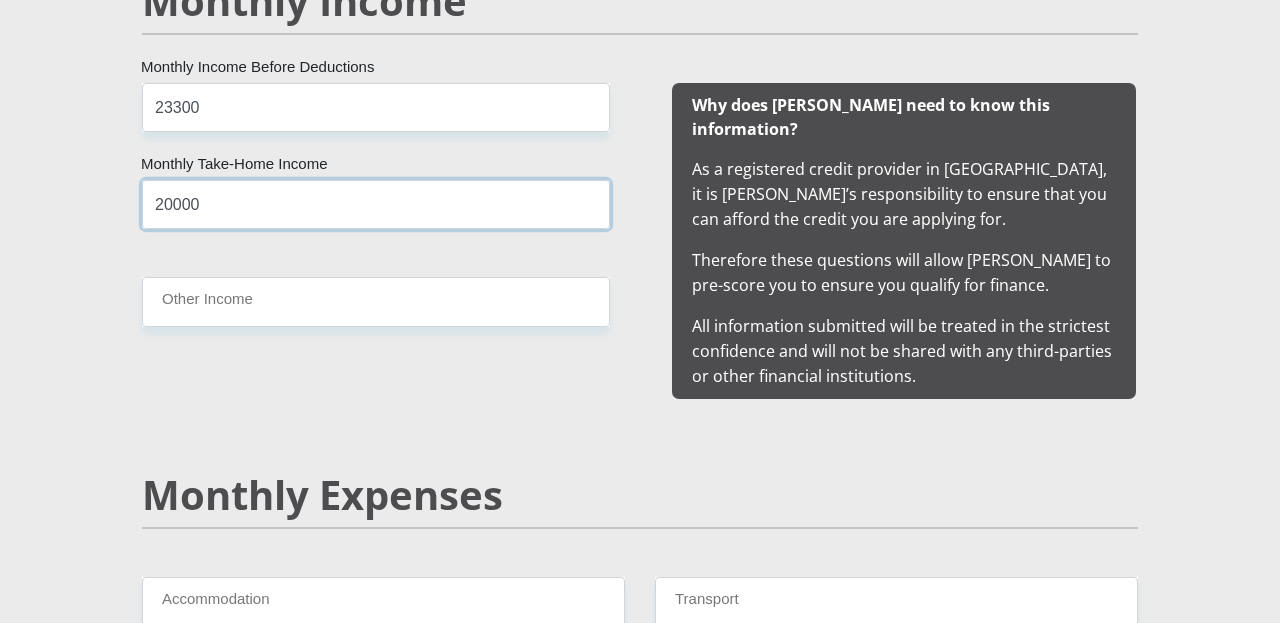 type on "20000" 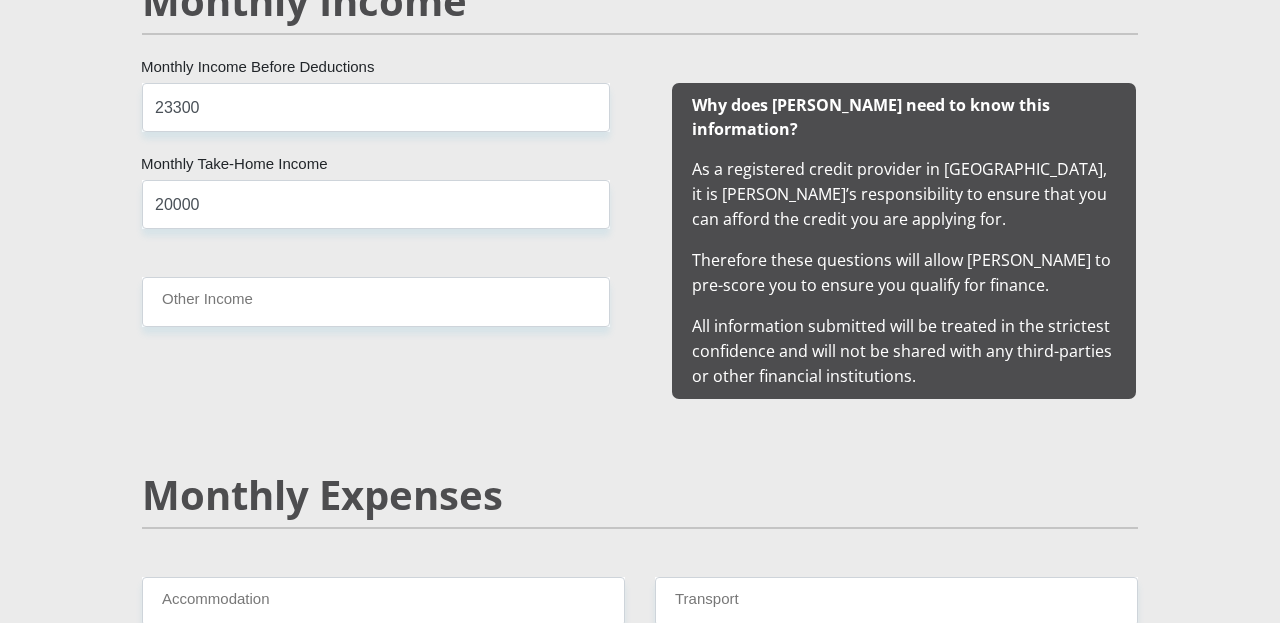 click on "Monthly Expenses" at bounding box center (640, 495) 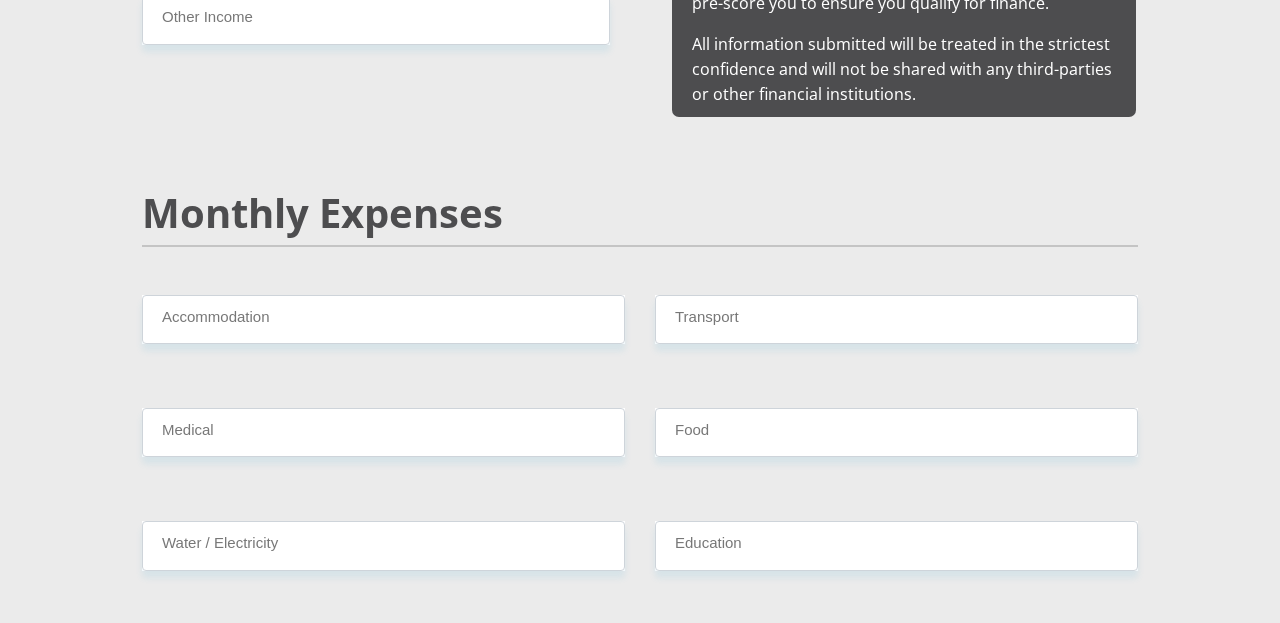 scroll, scrollTop: 2241, scrollLeft: 0, axis: vertical 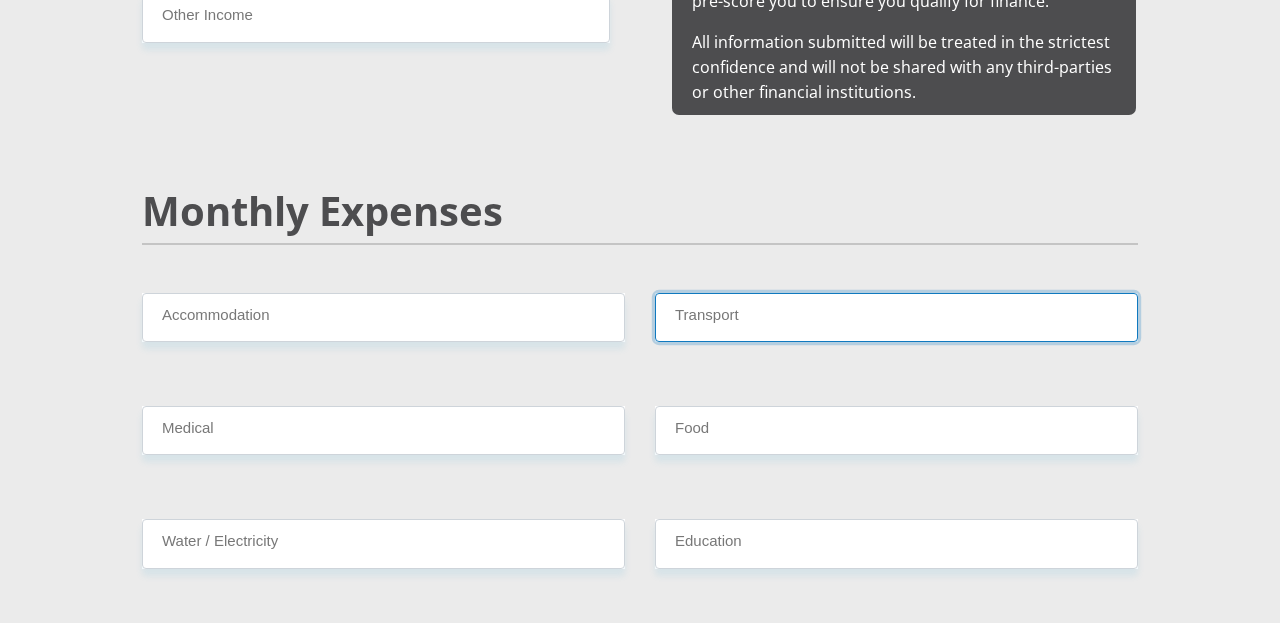 drag, startPoint x: 777, startPoint y: 295, endPoint x: 786, endPoint y: 290, distance: 10.29563 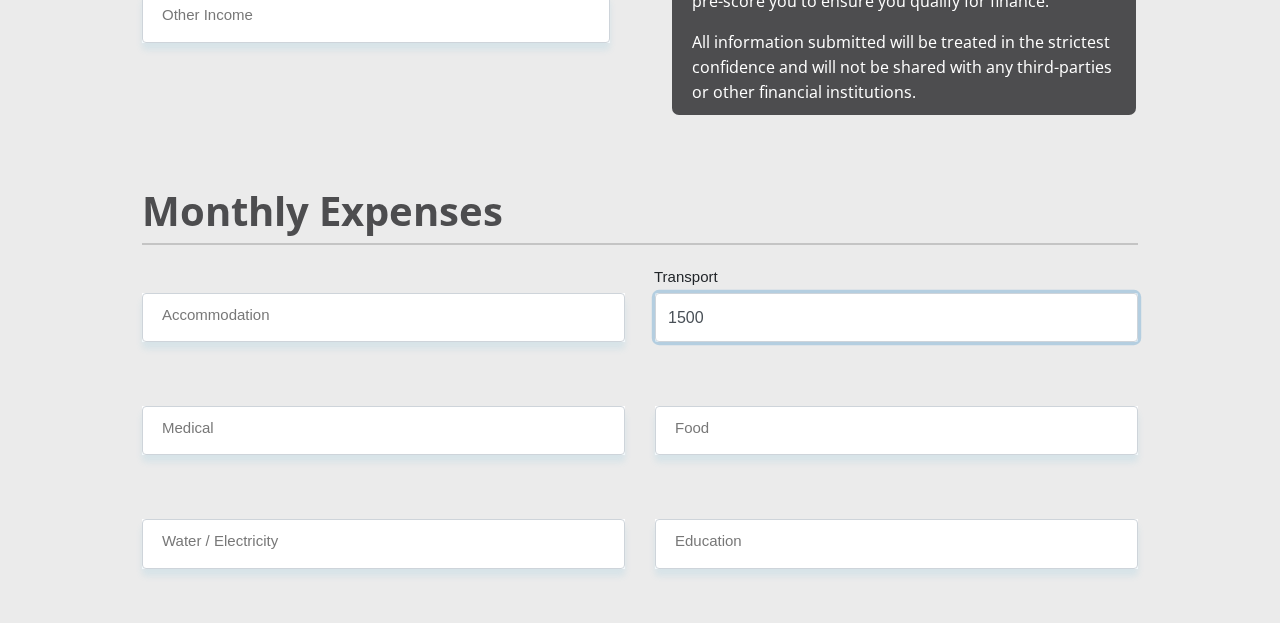 type on "1500" 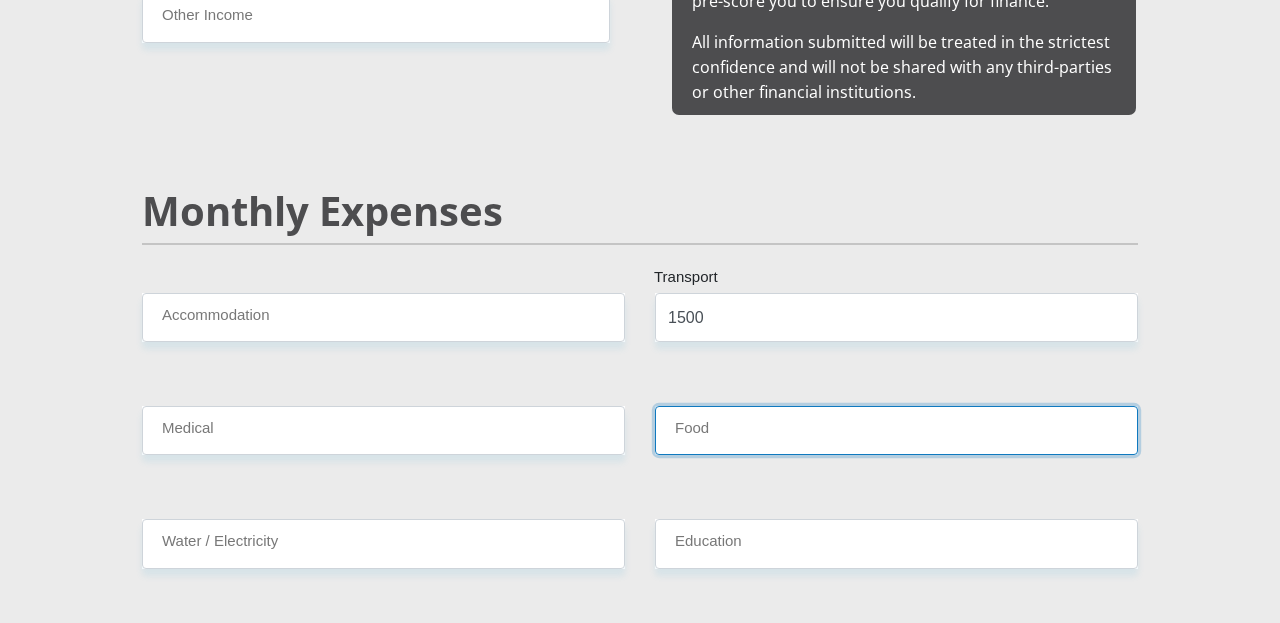 click on "Food" at bounding box center (896, 430) 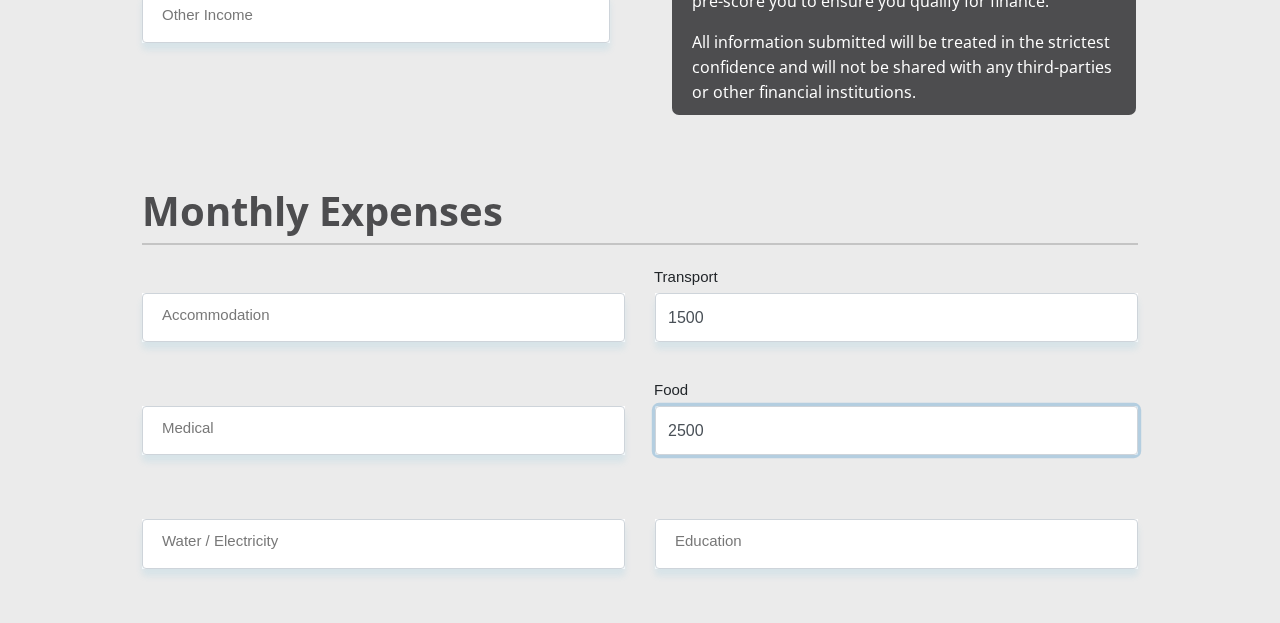 type on "2500" 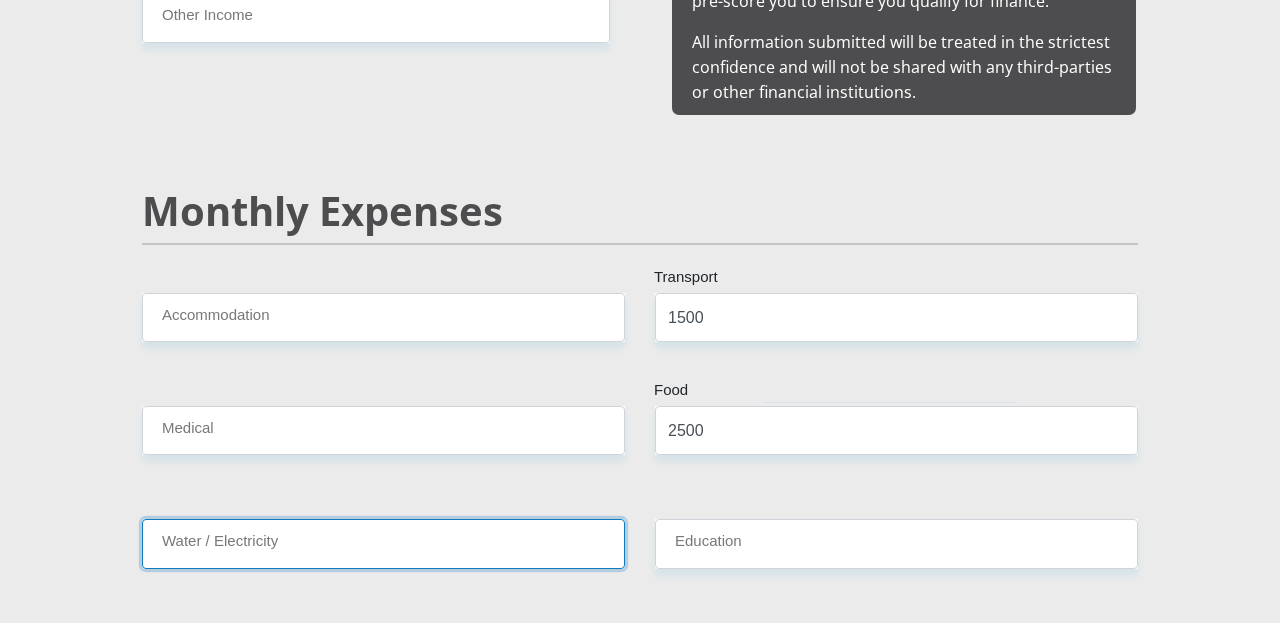 click on "Water / Electricity" at bounding box center [383, 543] 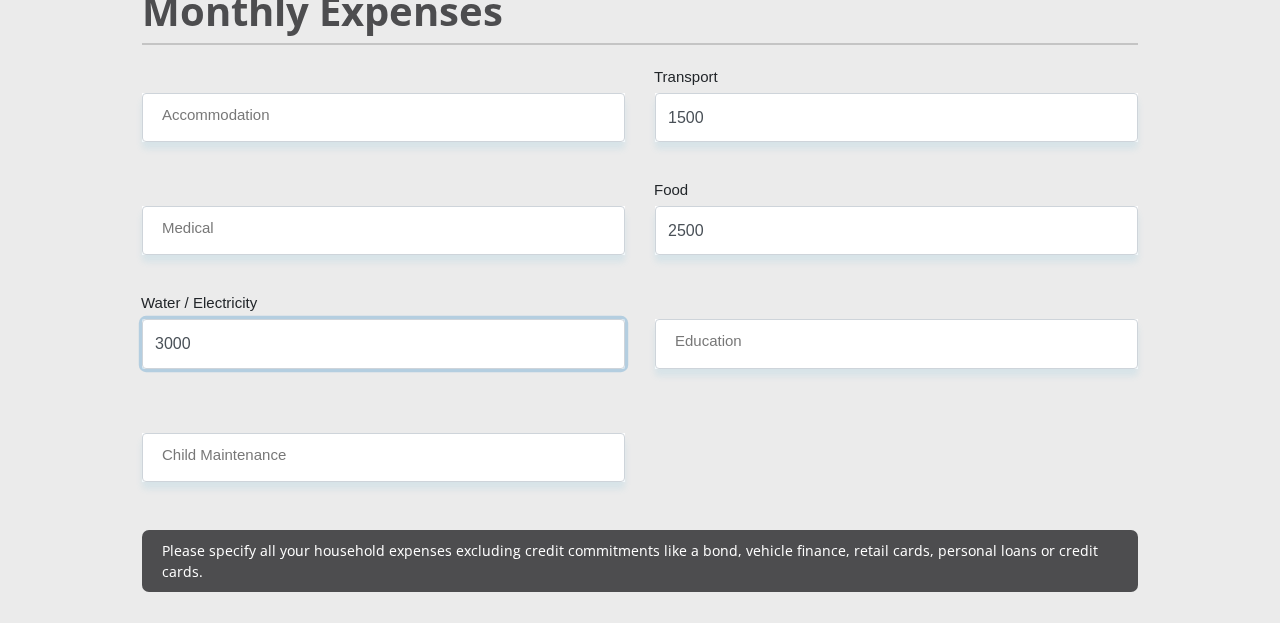 scroll, scrollTop: 2463, scrollLeft: 0, axis: vertical 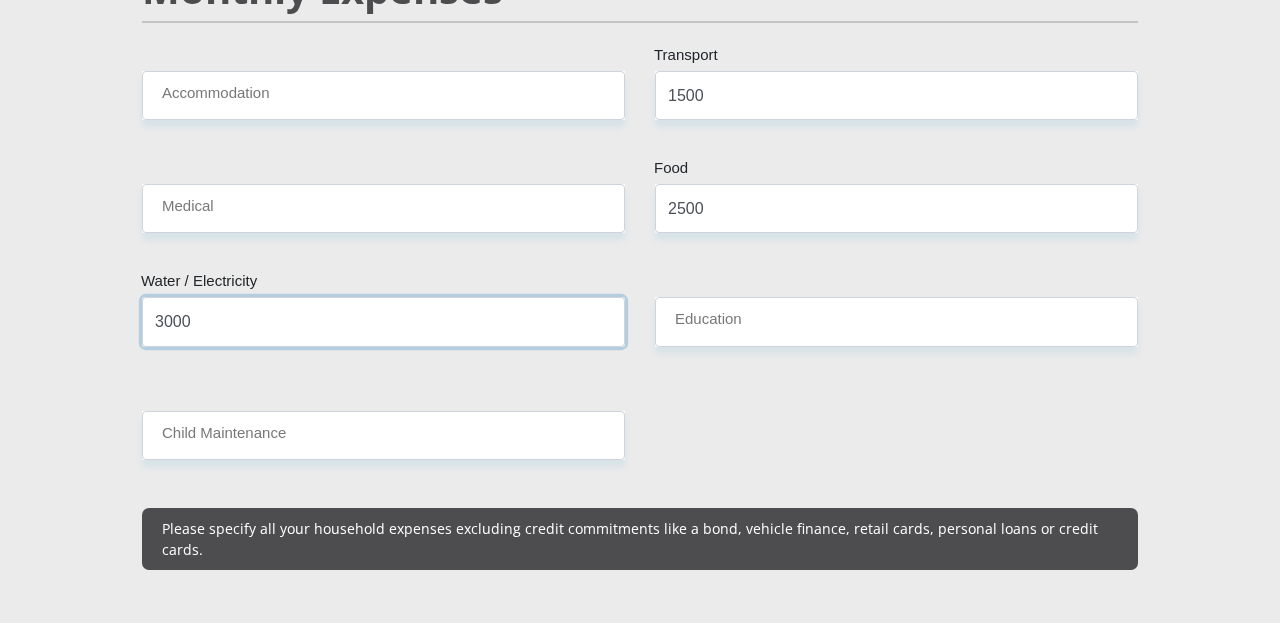 type on "3000" 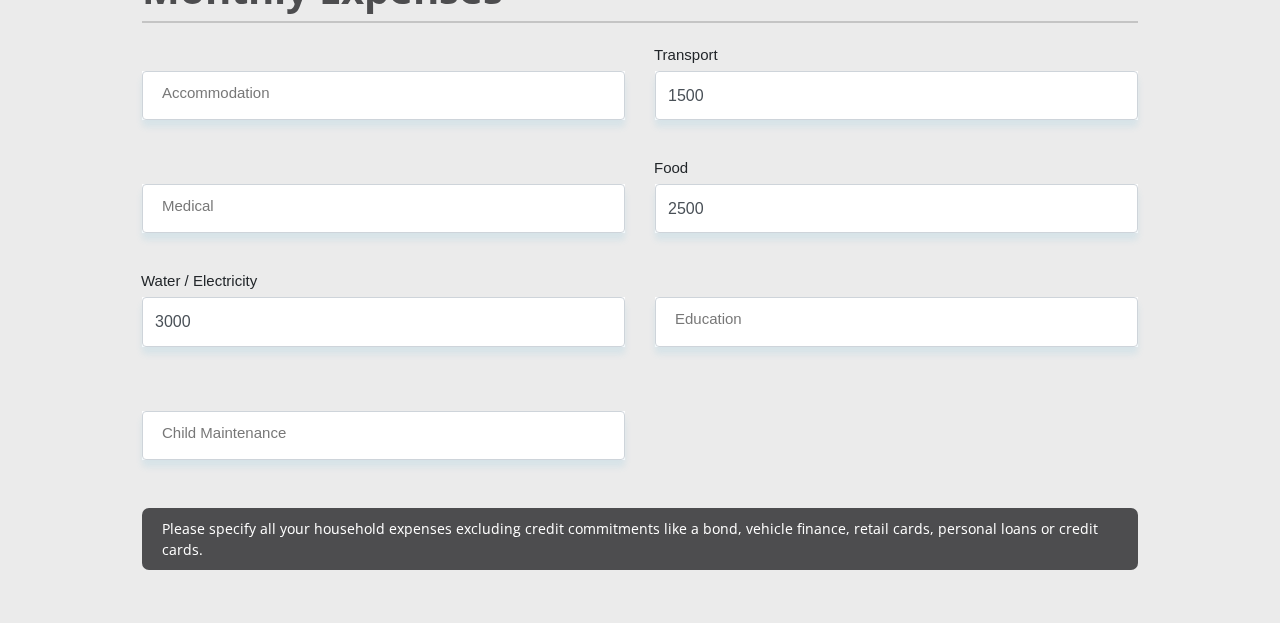 click on "Mr
Ms
Mrs
Dr
[PERSON_NAME]
Title
[PERSON_NAME]
First Name
Moodley
Surname
8004120053081
South African ID Number
Please input valid ID number
[GEOGRAPHIC_DATA]
[GEOGRAPHIC_DATA]
[GEOGRAPHIC_DATA]
[GEOGRAPHIC_DATA]
[GEOGRAPHIC_DATA]
[GEOGRAPHIC_DATA] [GEOGRAPHIC_DATA]
[GEOGRAPHIC_DATA]
[GEOGRAPHIC_DATA]
[GEOGRAPHIC_DATA]
[GEOGRAPHIC_DATA]
[GEOGRAPHIC_DATA]
[GEOGRAPHIC_DATA]
[GEOGRAPHIC_DATA]" at bounding box center (640, 727) 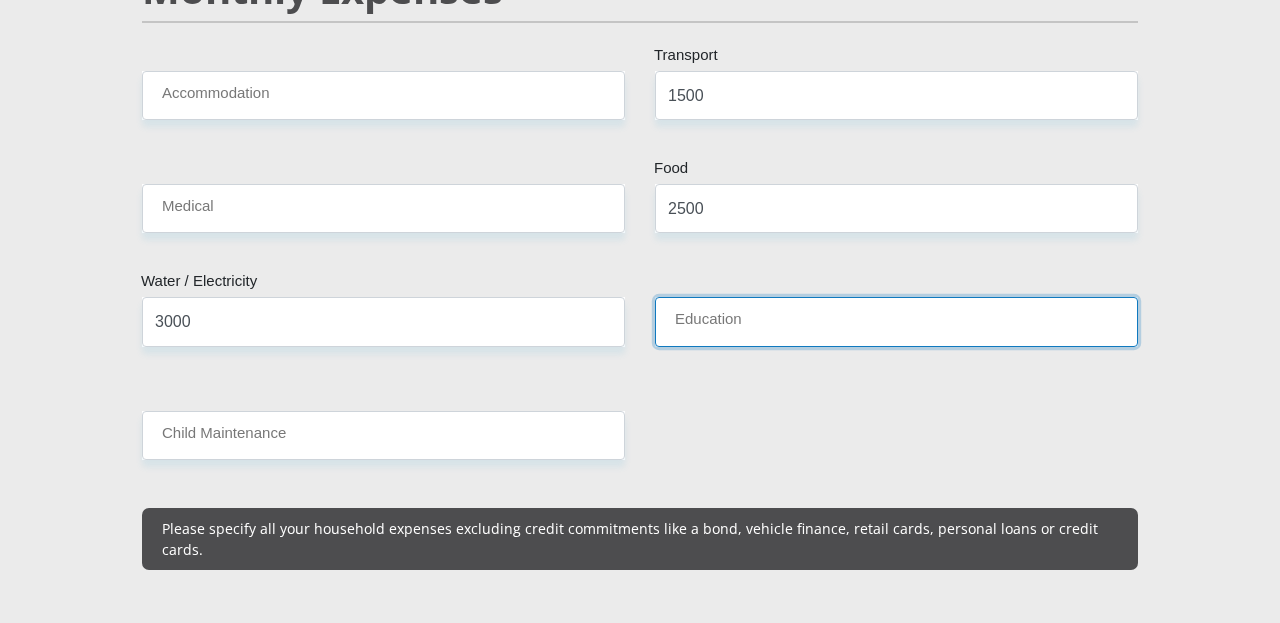 click on "Education" at bounding box center [896, 321] 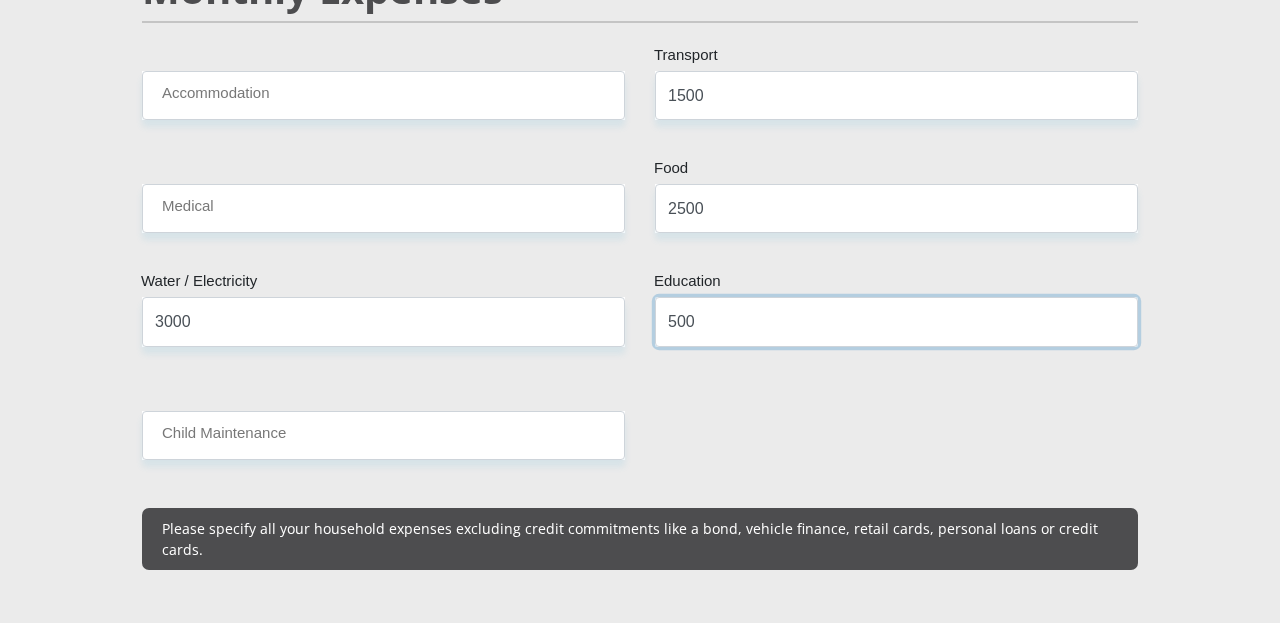 type on "500" 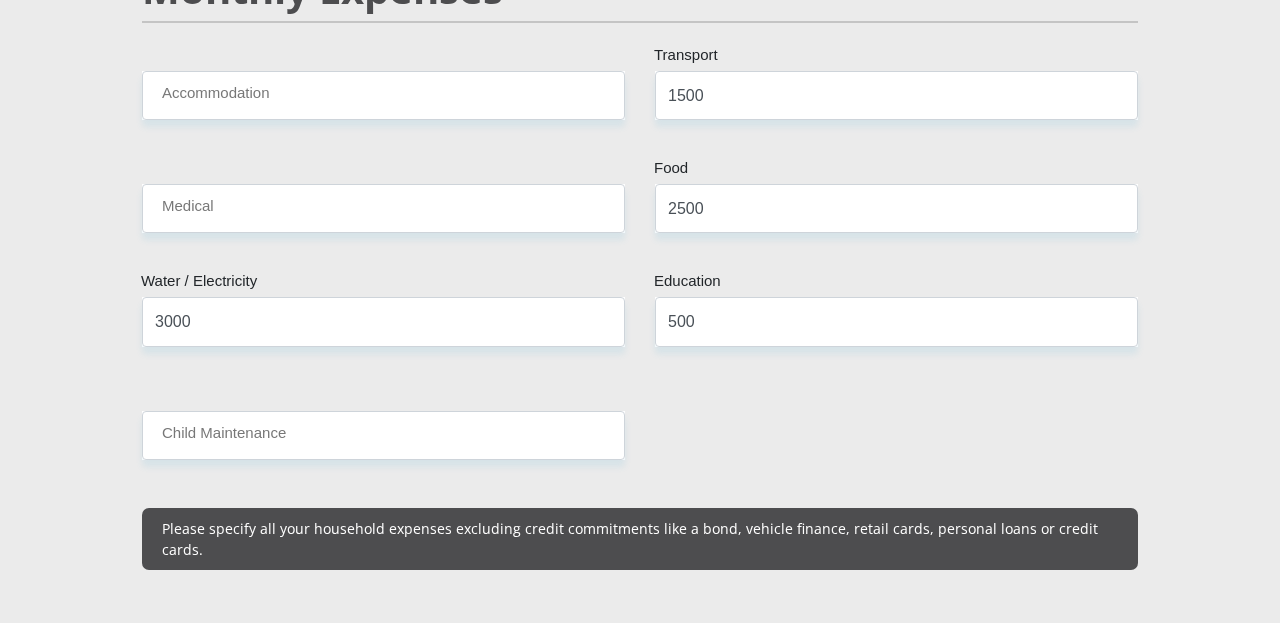 click on "Mr
Ms
Mrs
Dr
[PERSON_NAME]
Title
[PERSON_NAME]
First Name
Moodley
Surname
8004120053081
South African ID Number
Please input valid ID number
[GEOGRAPHIC_DATA]
[GEOGRAPHIC_DATA]
[GEOGRAPHIC_DATA]
[GEOGRAPHIC_DATA]
[GEOGRAPHIC_DATA]
[GEOGRAPHIC_DATA] [GEOGRAPHIC_DATA]
[GEOGRAPHIC_DATA]
[GEOGRAPHIC_DATA]
[GEOGRAPHIC_DATA]
[GEOGRAPHIC_DATA]
[GEOGRAPHIC_DATA]
[GEOGRAPHIC_DATA]
[GEOGRAPHIC_DATA]" at bounding box center (640, 727) 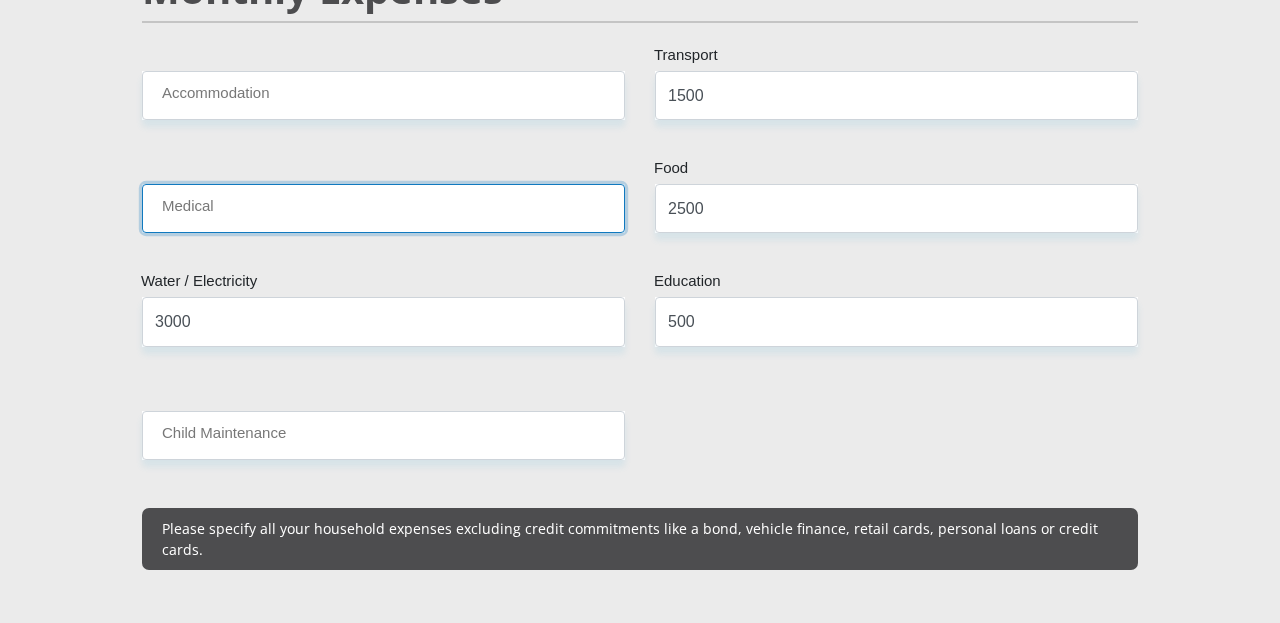 click on "Medical" at bounding box center (383, 208) 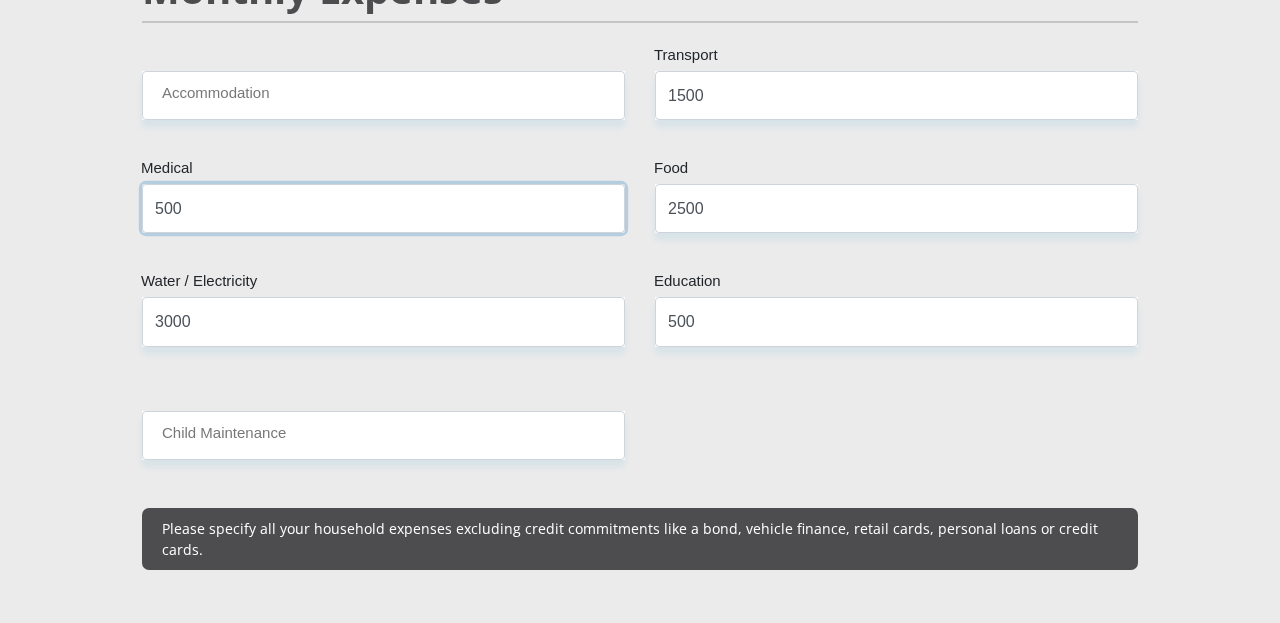 type on "500" 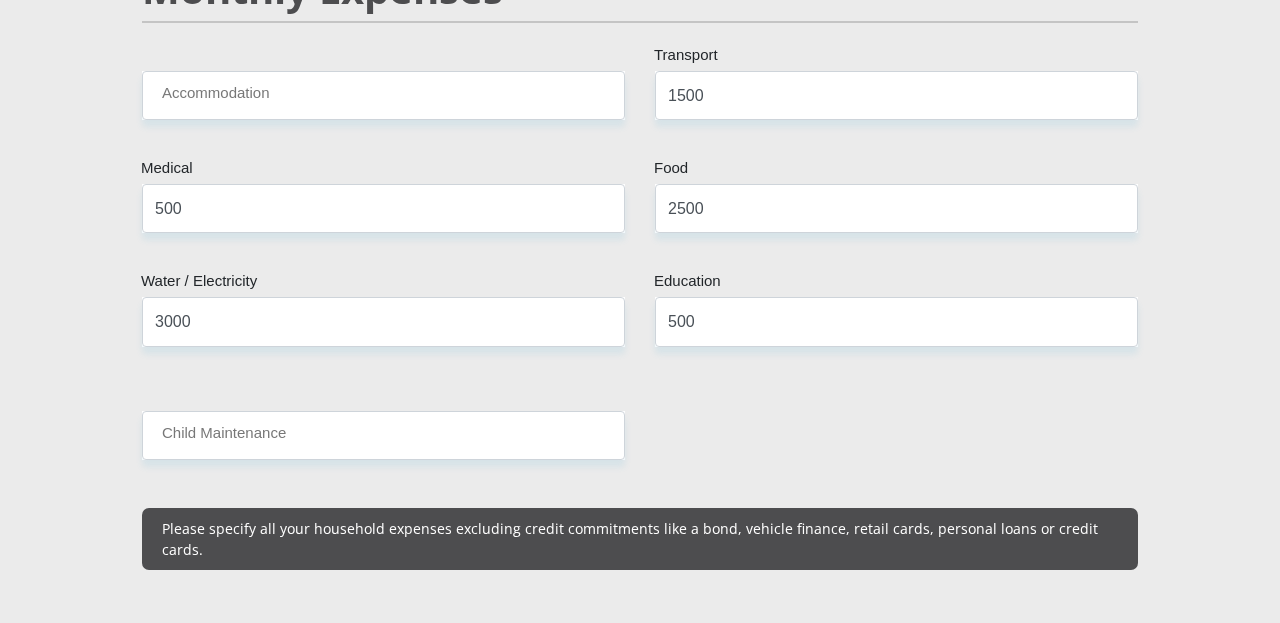 click on "Mr
Ms
Mrs
Dr
[PERSON_NAME]
Title
[PERSON_NAME]
First Name
Moodley
Surname
8004120053081
South African ID Number
Please input valid ID number
[GEOGRAPHIC_DATA]
[GEOGRAPHIC_DATA]
[GEOGRAPHIC_DATA]
[GEOGRAPHIC_DATA]
[GEOGRAPHIC_DATA]
[GEOGRAPHIC_DATA] [GEOGRAPHIC_DATA]
[GEOGRAPHIC_DATA]
[GEOGRAPHIC_DATA]
[GEOGRAPHIC_DATA]
[GEOGRAPHIC_DATA]
[GEOGRAPHIC_DATA]
[GEOGRAPHIC_DATA]
[GEOGRAPHIC_DATA]" at bounding box center [640, 727] 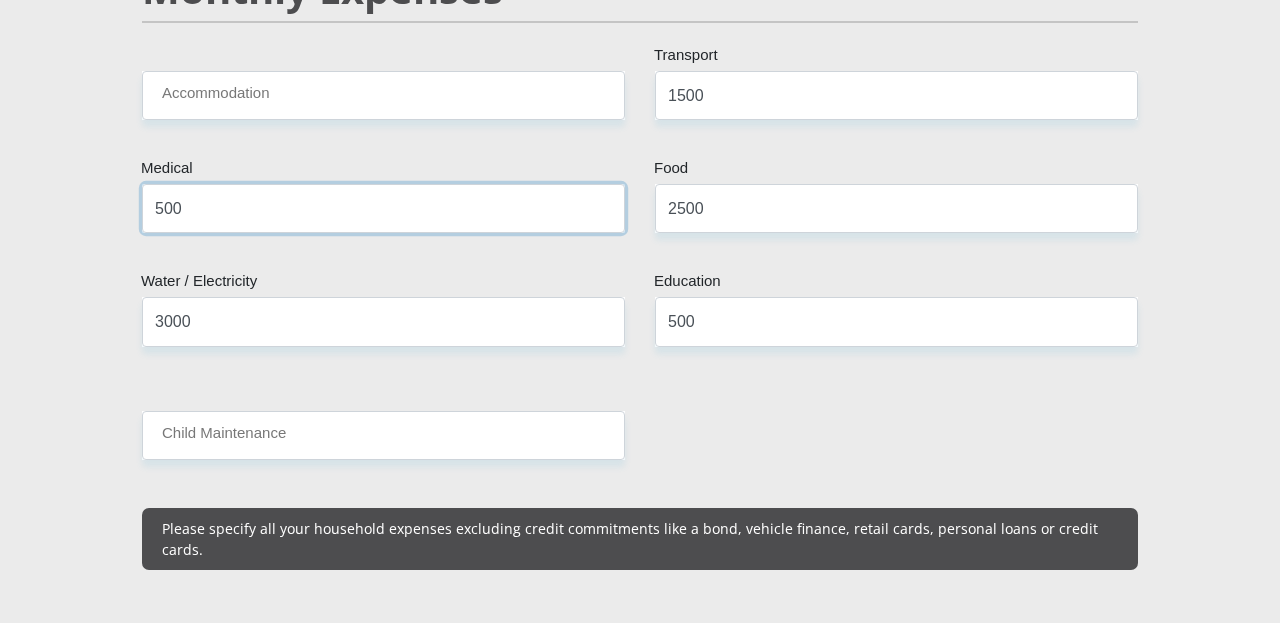click on "500" at bounding box center (383, 208) 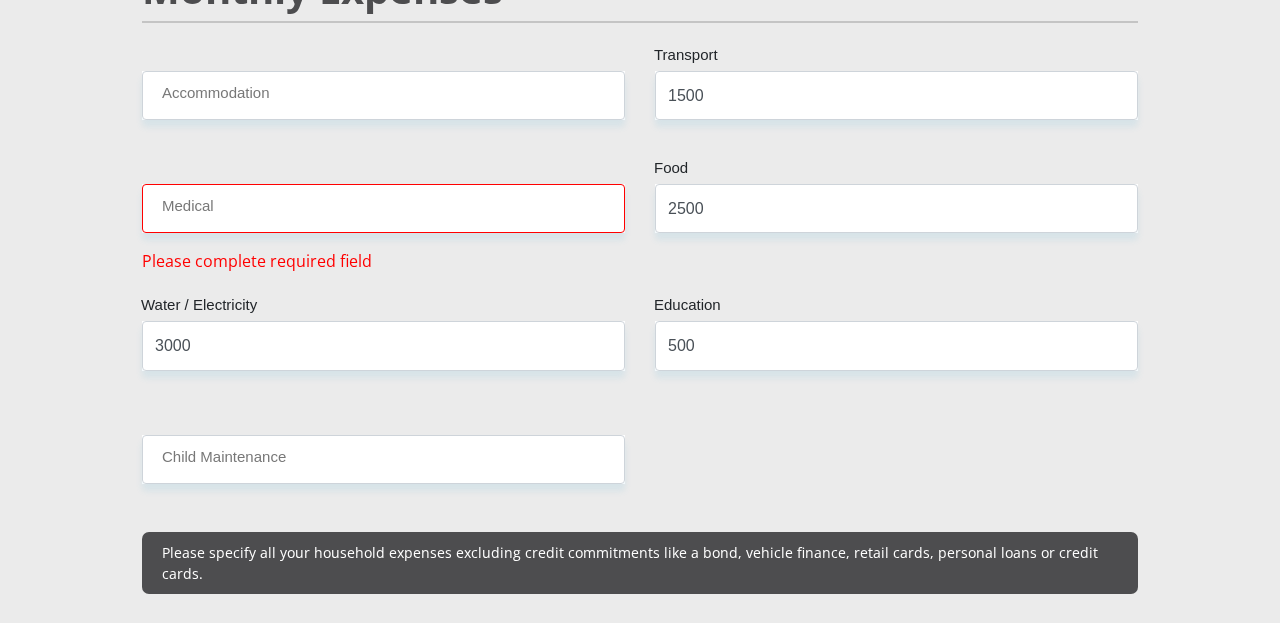 click on "Mr
Ms
Mrs
Dr
[PERSON_NAME]
Title
[PERSON_NAME]
First Name
Moodley
Surname
8004120053081
South African ID Number
Please input valid ID number
[GEOGRAPHIC_DATA]
[GEOGRAPHIC_DATA]
[GEOGRAPHIC_DATA]
[GEOGRAPHIC_DATA]
[GEOGRAPHIC_DATA]
[GEOGRAPHIC_DATA] [GEOGRAPHIC_DATA]
[GEOGRAPHIC_DATA]
[GEOGRAPHIC_DATA]
[GEOGRAPHIC_DATA]
[GEOGRAPHIC_DATA]
[GEOGRAPHIC_DATA]
[GEOGRAPHIC_DATA]
[GEOGRAPHIC_DATA]" at bounding box center [640, 739] 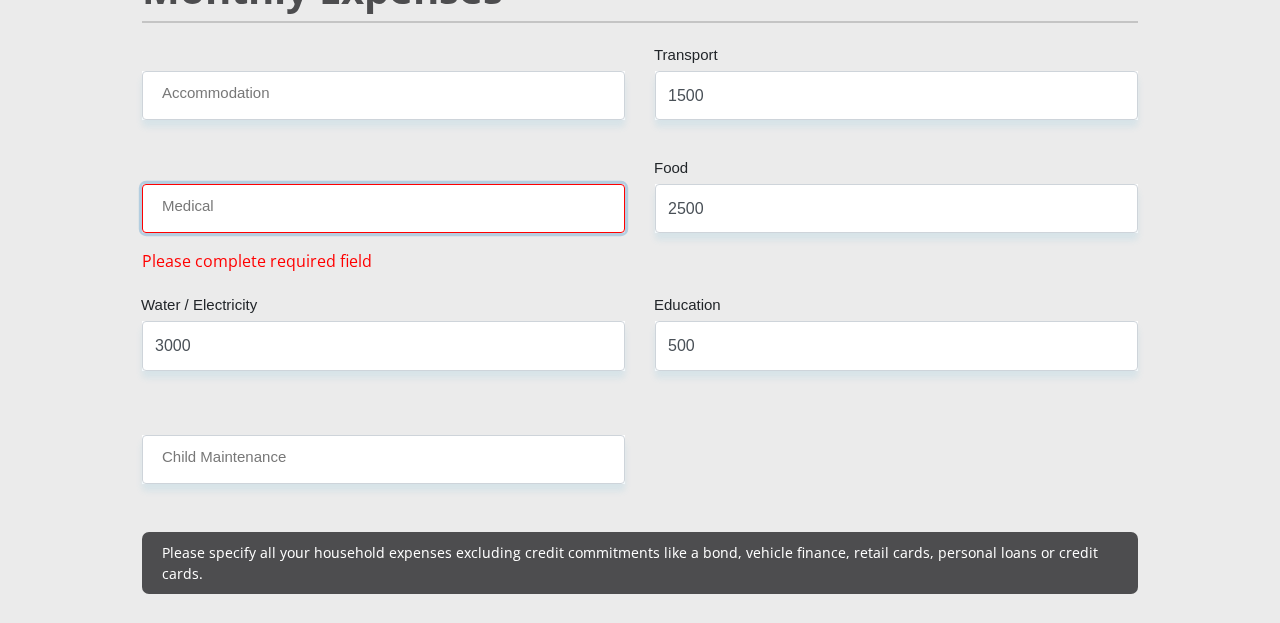 drag, startPoint x: 275, startPoint y: 186, endPoint x: 405, endPoint y: 202, distance: 130.98091 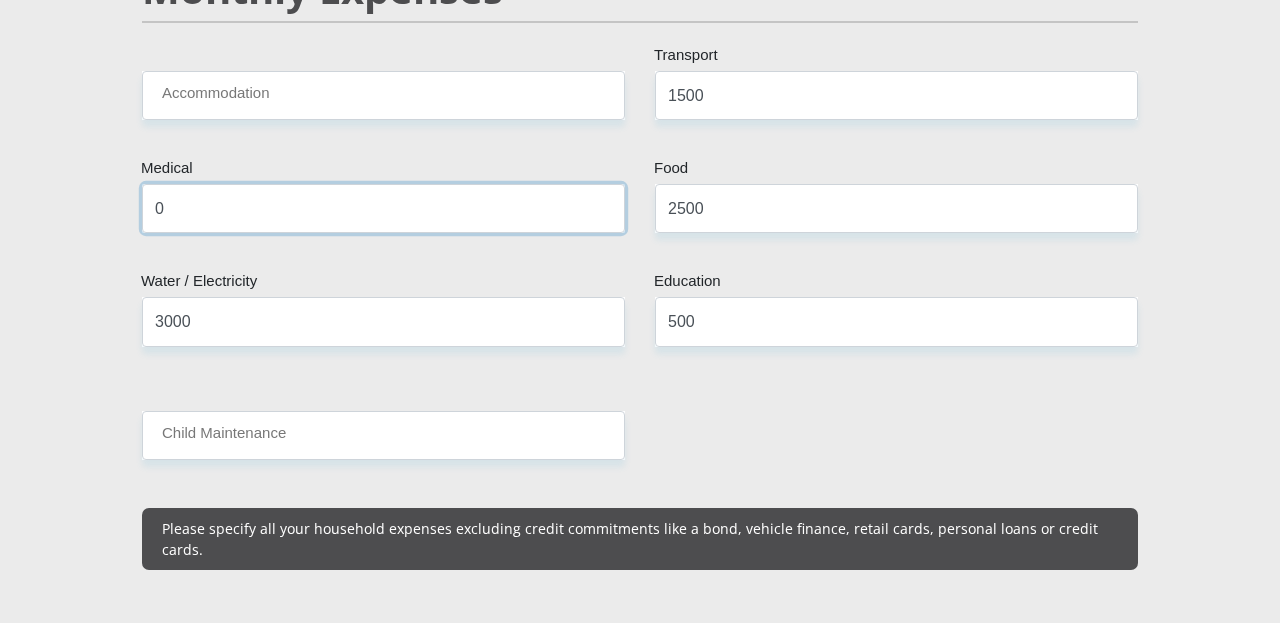 type on "0" 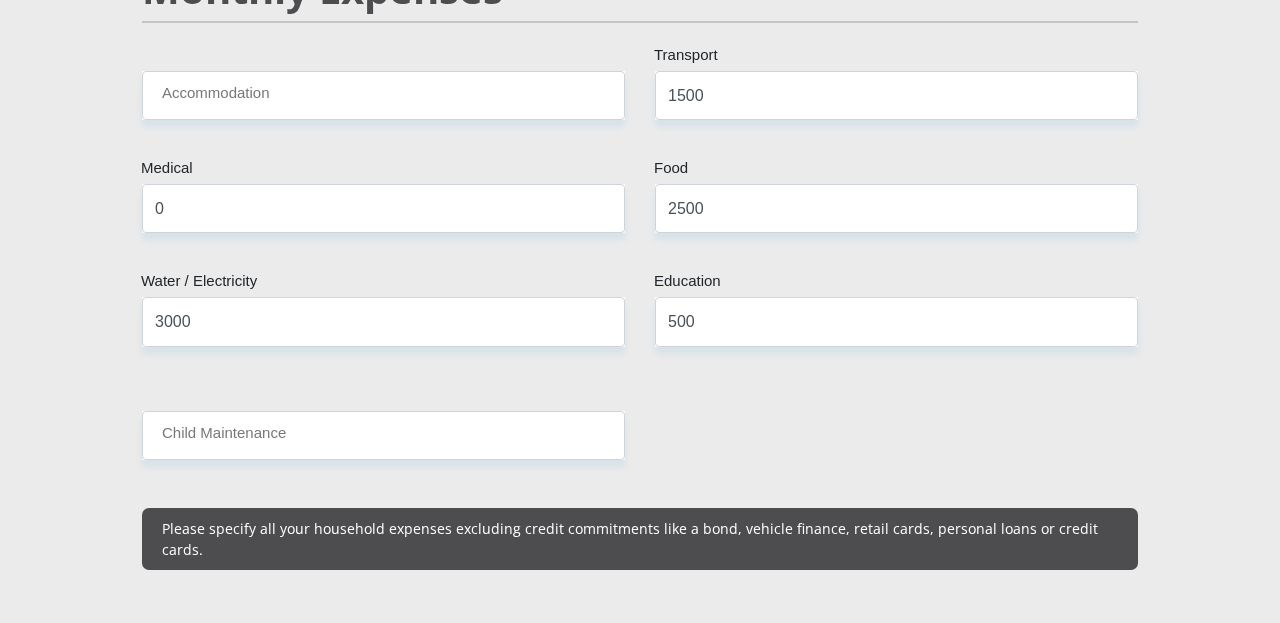click on "Mr
Ms
Mrs
Dr
[PERSON_NAME]
Title
[PERSON_NAME]
First Name
Moodley
Surname
8004120053081
South African ID Number
Please input valid ID number
[GEOGRAPHIC_DATA]
[GEOGRAPHIC_DATA]
[GEOGRAPHIC_DATA]
[GEOGRAPHIC_DATA]
[GEOGRAPHIC_DATA]
[GEOGRAPHIC_DATA] [GEOGRAPHIC_DATA]
[GEOGRAPHIC_DATA]
[GEOGRAPHIC_DATA]
[GEOGRAPHIC_DATA]
[GEOGRAPHIC_DATA]
[GEOGRAPHIC_DATA]
[GEOGRAPHIC_DATA]
[GEOGRAPHIC_DATA]" at bounding box center [640, 727] 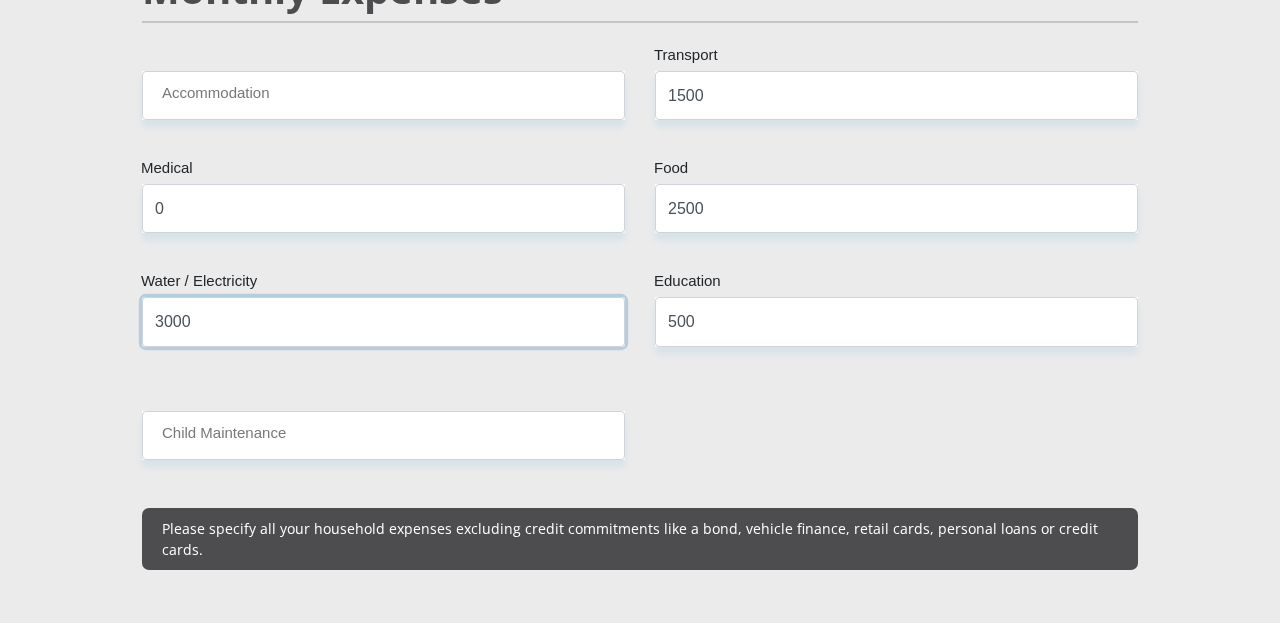click on "3000" at bounding box center (383, 321) 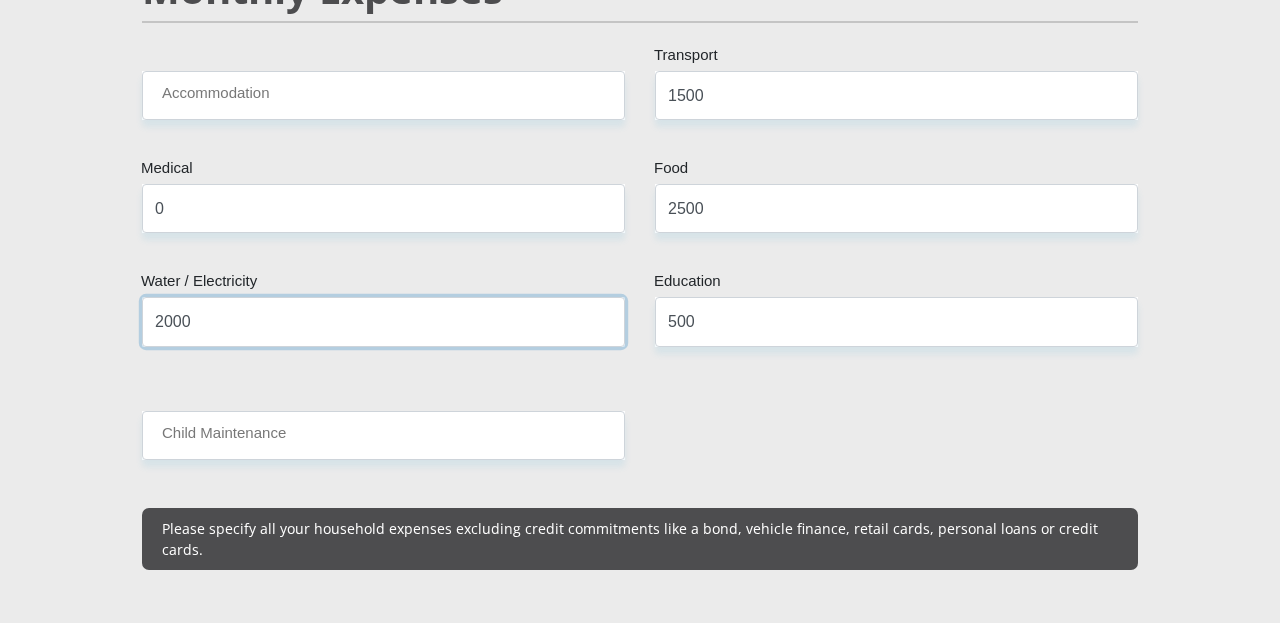 type on "2000" 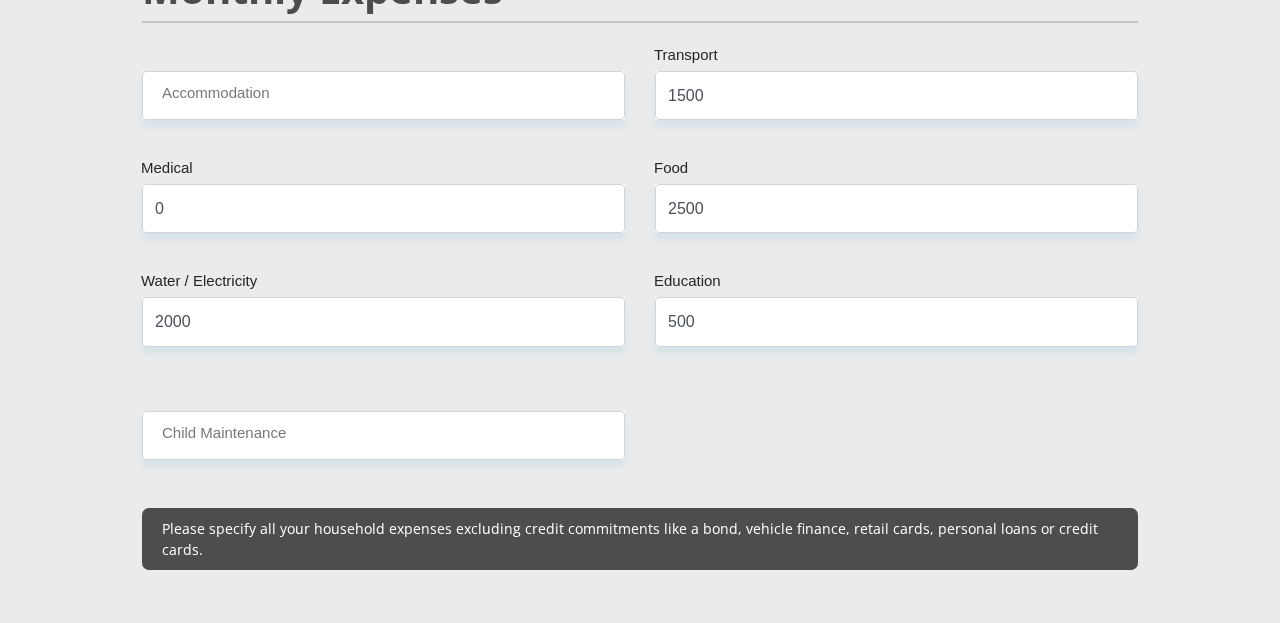 click on "Mr
Ms
Mrs
Dr
[PERSON_NAME]
Title
[PERSON_NAME]
First Name
Moodley
Surname
8004120053081
South African ID Number
Please input valid ID number
[GEOGRAPHIC_DATA]
[GEOGRAPHIC_DATA]
[GEOGRAPHIC_DATA]
[GEOGRAPHIC_DATA]
[GEOGRAPHIC_DATA]
[GEOGRAPHIC_DATA] [GEOGRAPHIC_DATA]
[GEOGRAPHIC_DATA]
[GEOGRAPHIC_DATA]
[GEOGRAPHIC_DATA]
[GEOGRAPHIC_DATA]
[GEOGRAPHIC_DATA]
[GEOGRAPHIC_DATA]
[GEOGRAPHIC_DATA]" at bounding box center (640, 727) 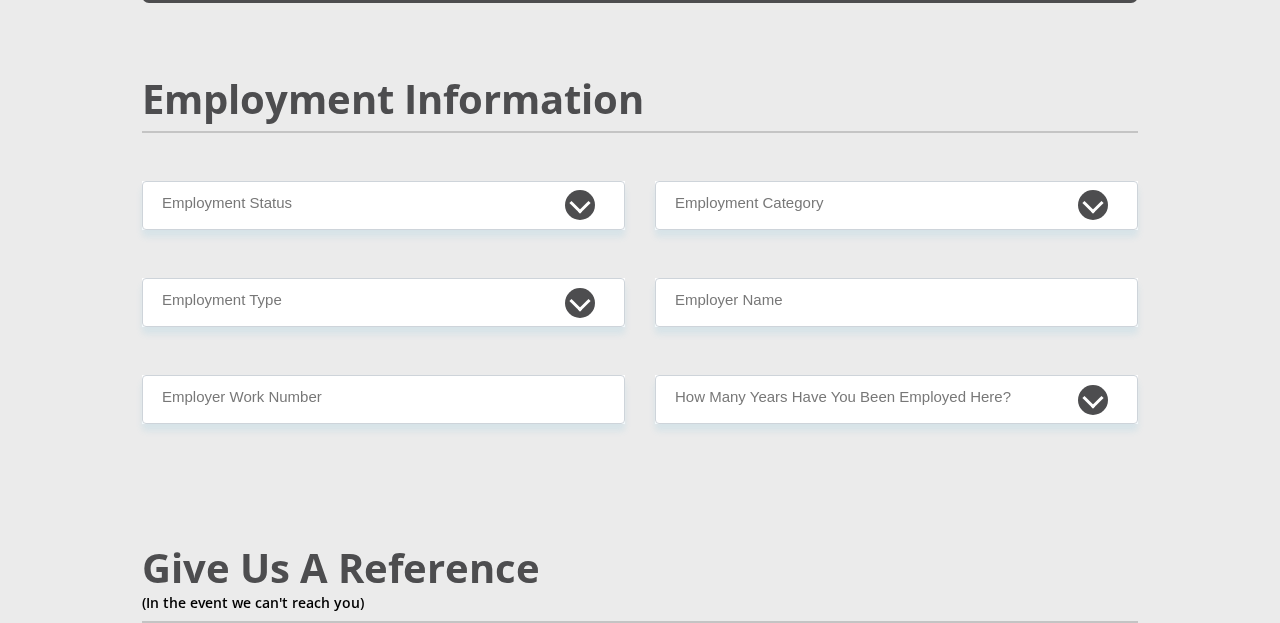 scroll, scrollTop: 3031, scrollLeft: 0, axis: vertical 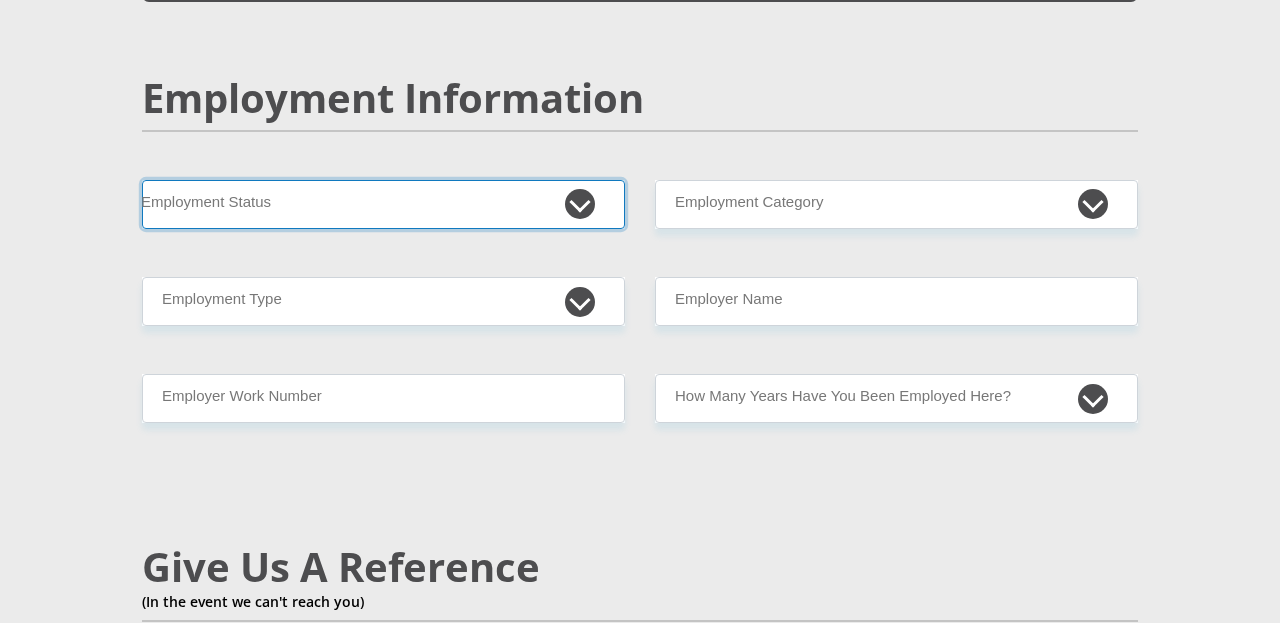 select on "1" 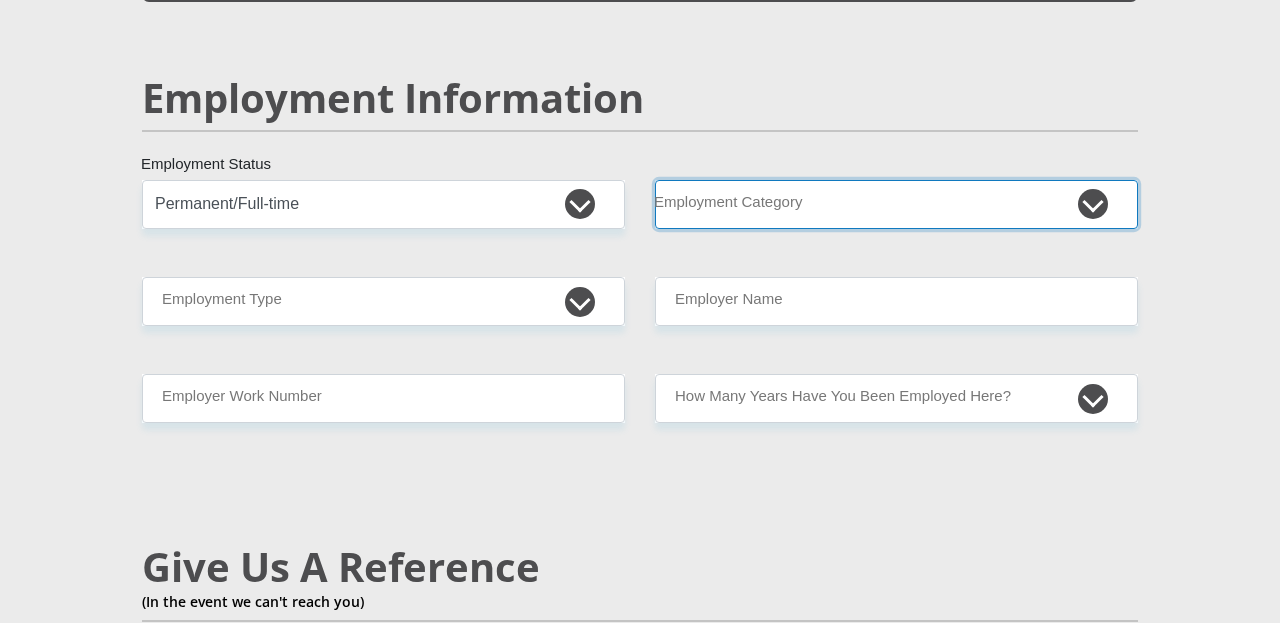 select on "8" 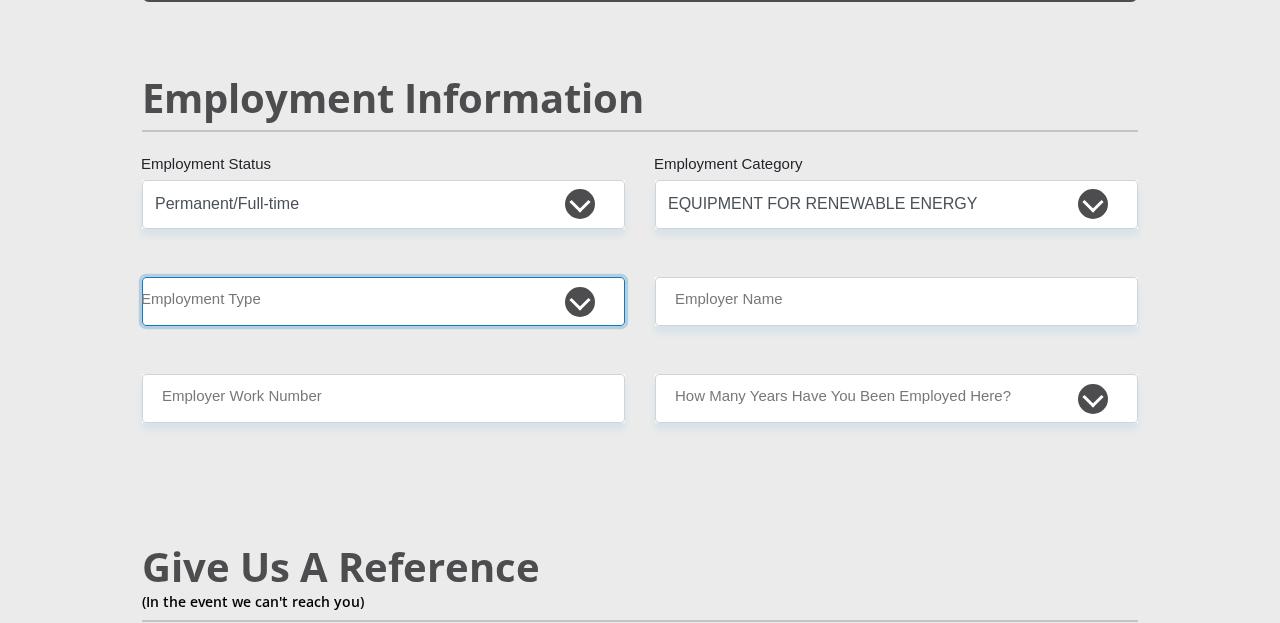 select on "Office Staff/Clerk" 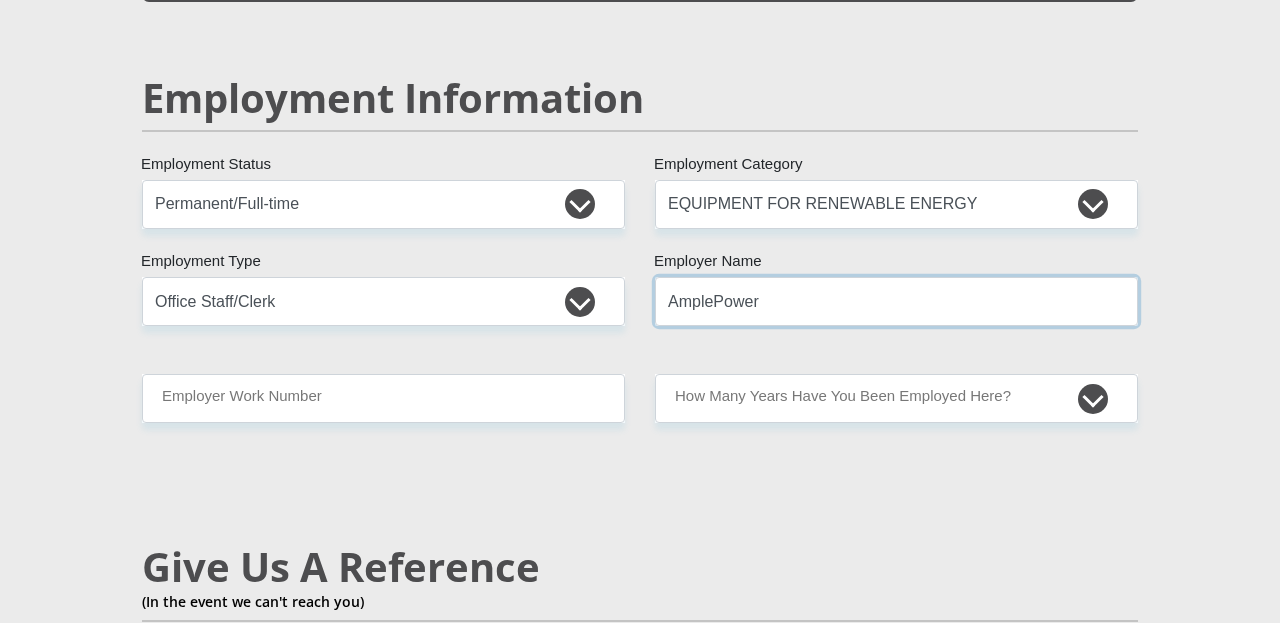 scroll, scrollTop: 2991, scrollLeft: 0, axis: vertical 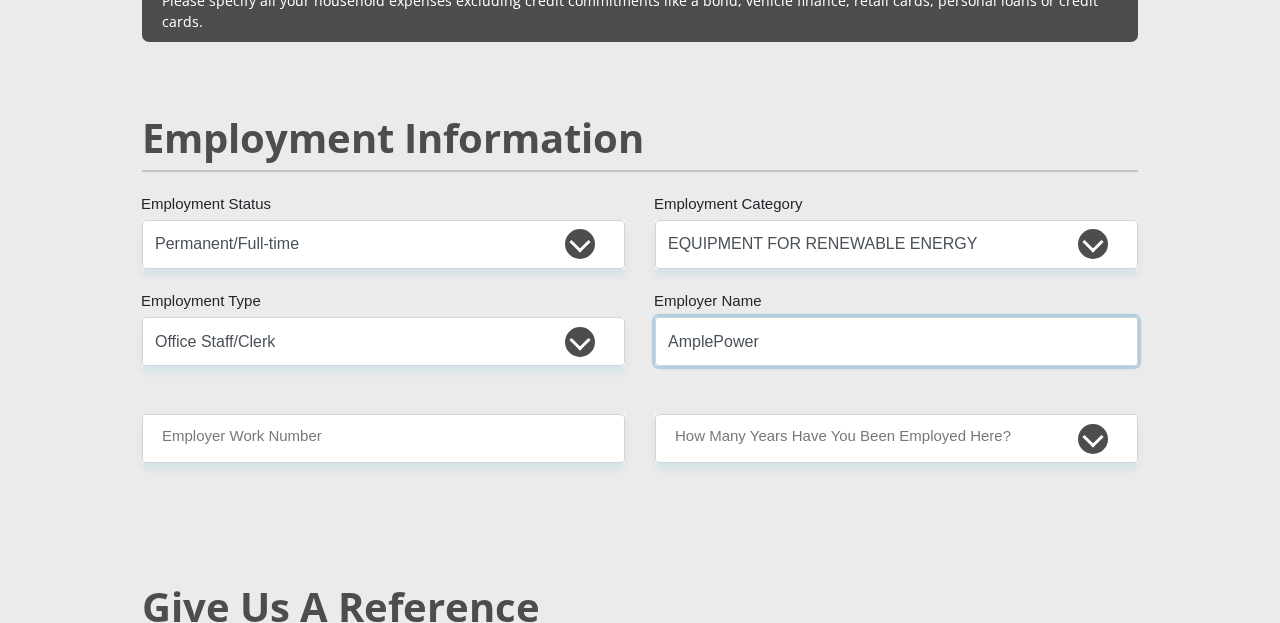 type on "AmplePower" 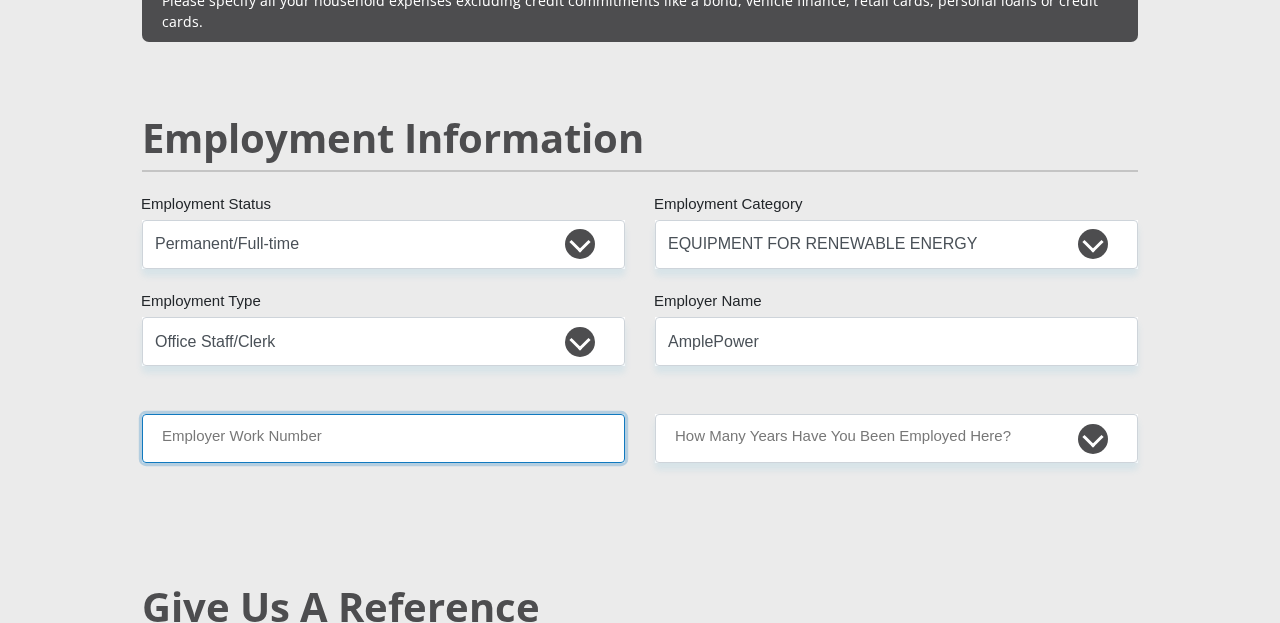 drag, startPoint x: 364, startPoint y: 379, endPoint x: 428, endPoint y: 375, distance: 64.12488 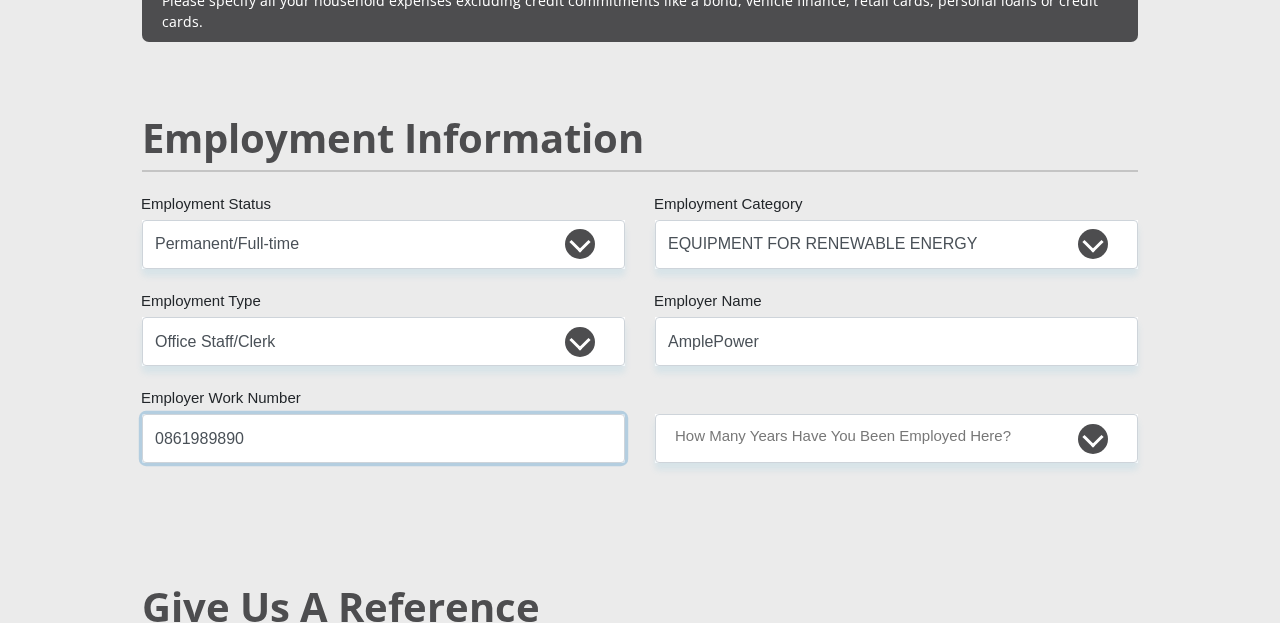 type on "0861989890" 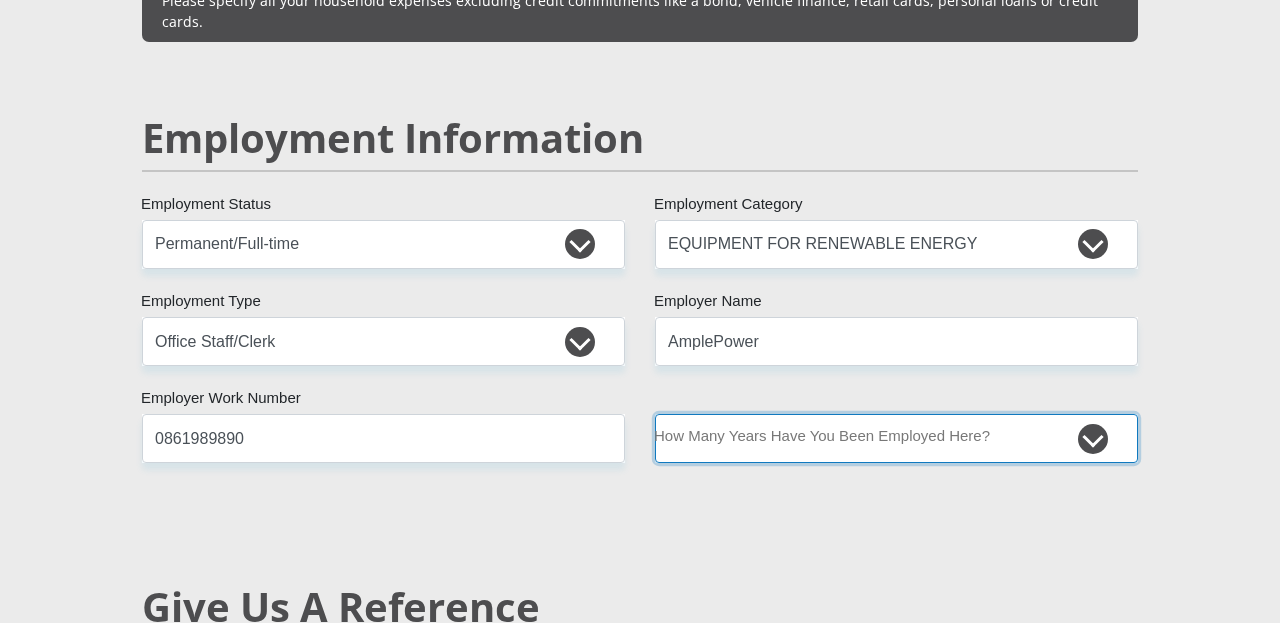 select on "48" 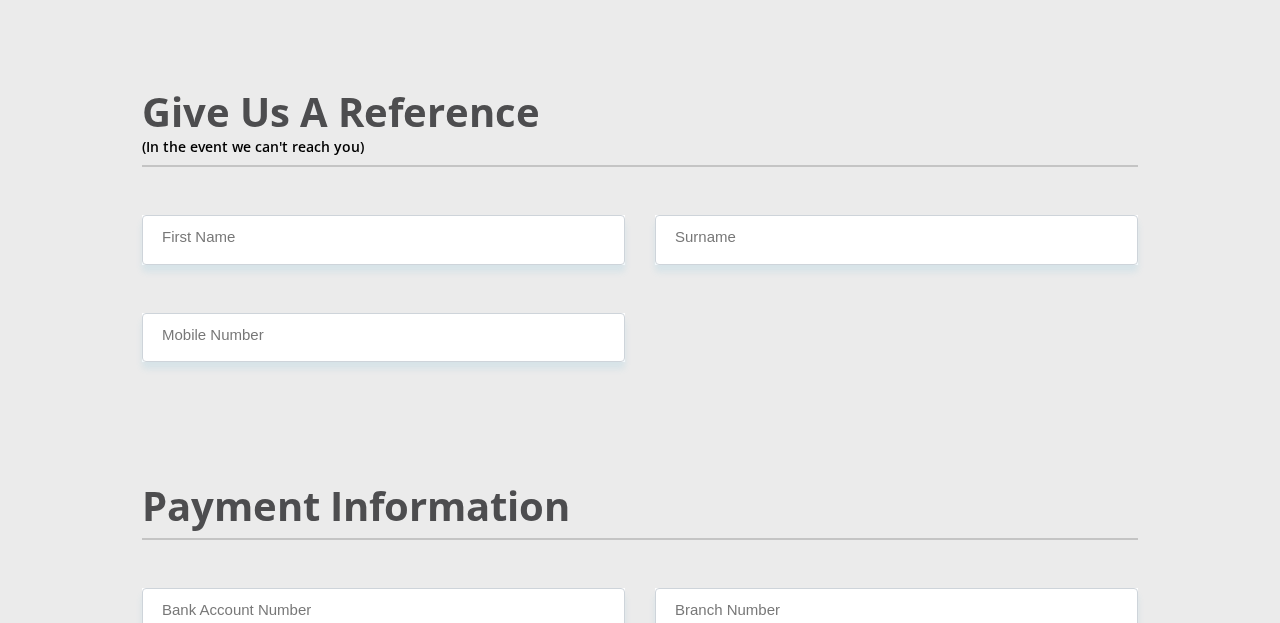 scroll, scrollTop: 3488, scrollLeft: 0, axis: vertical 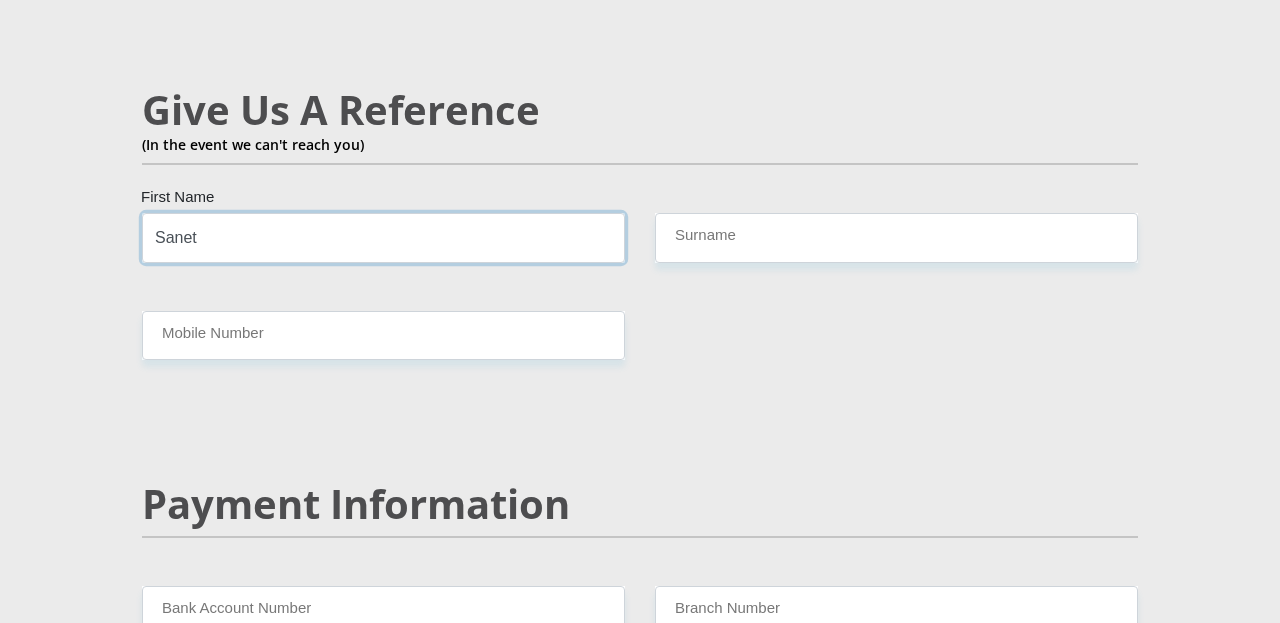 type on "Sanet" 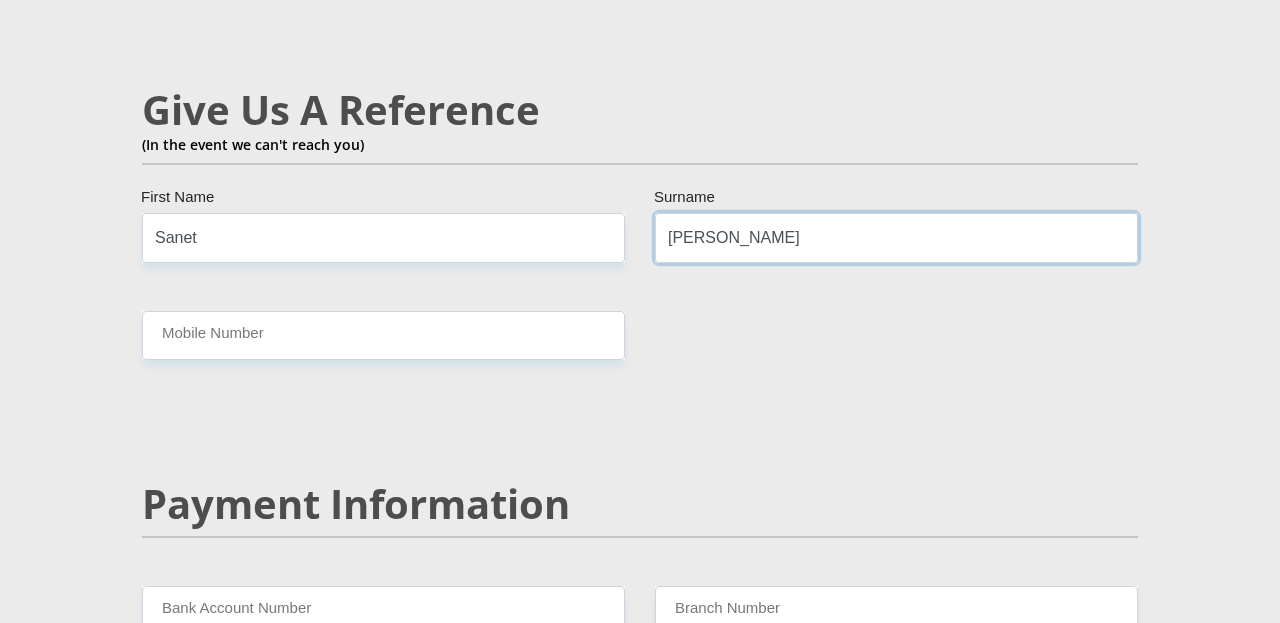 type on "[PERSON_NAME]" 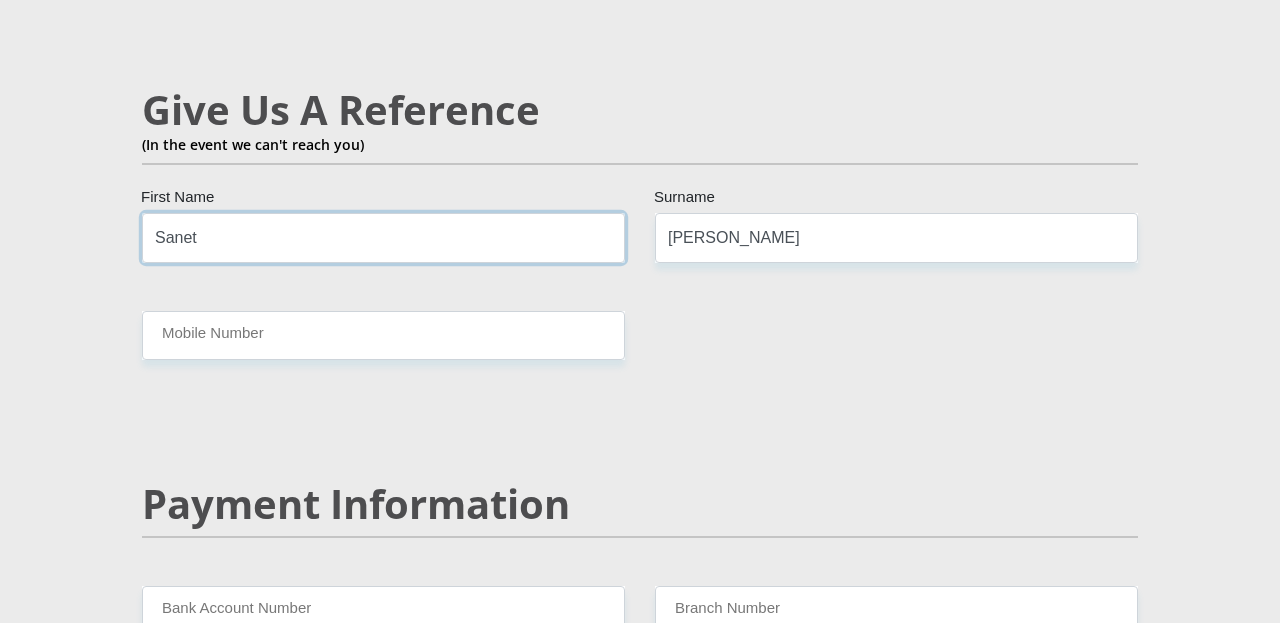 click on "Sanet" at bounding box center [383, 237] 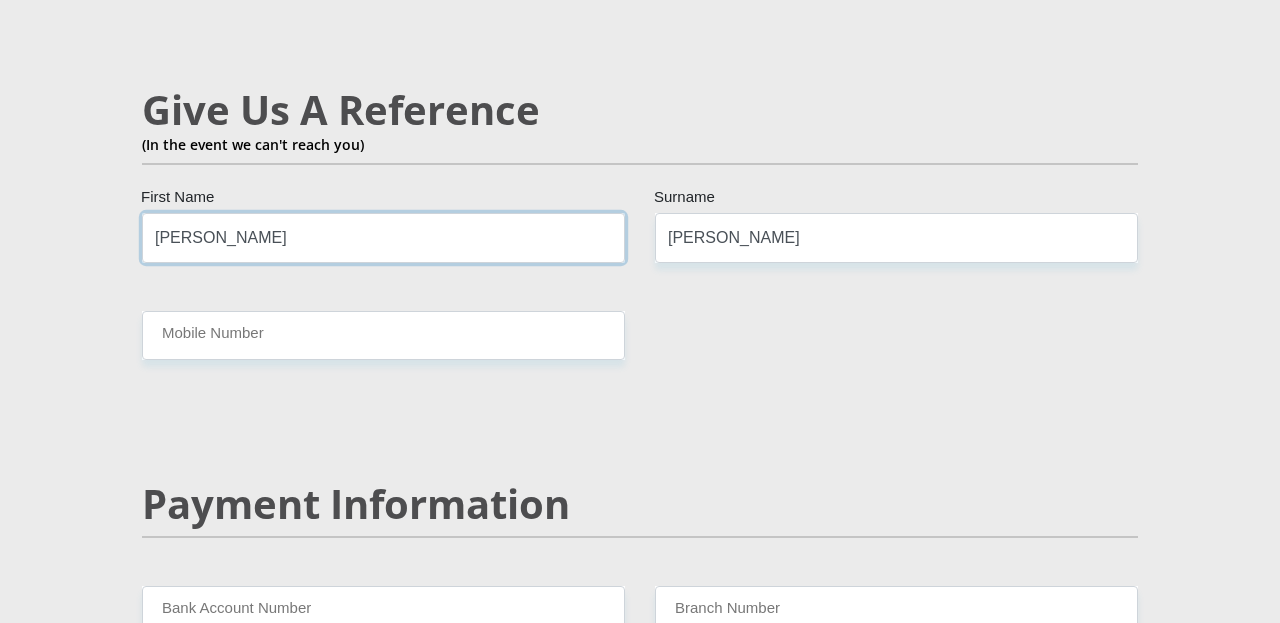 type on "[PERSON_NAME]" 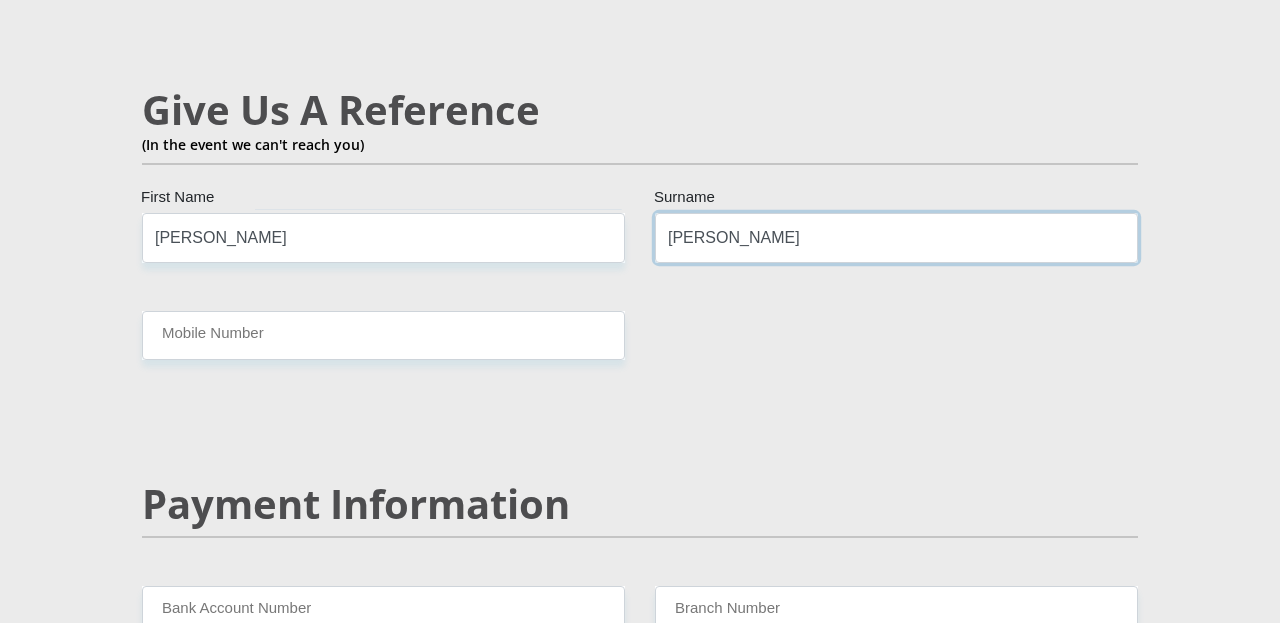 drag, startPoint x: 604, startPoint y: 191, endPoint x: 520, endPoint y: 193, distance: 84.0238 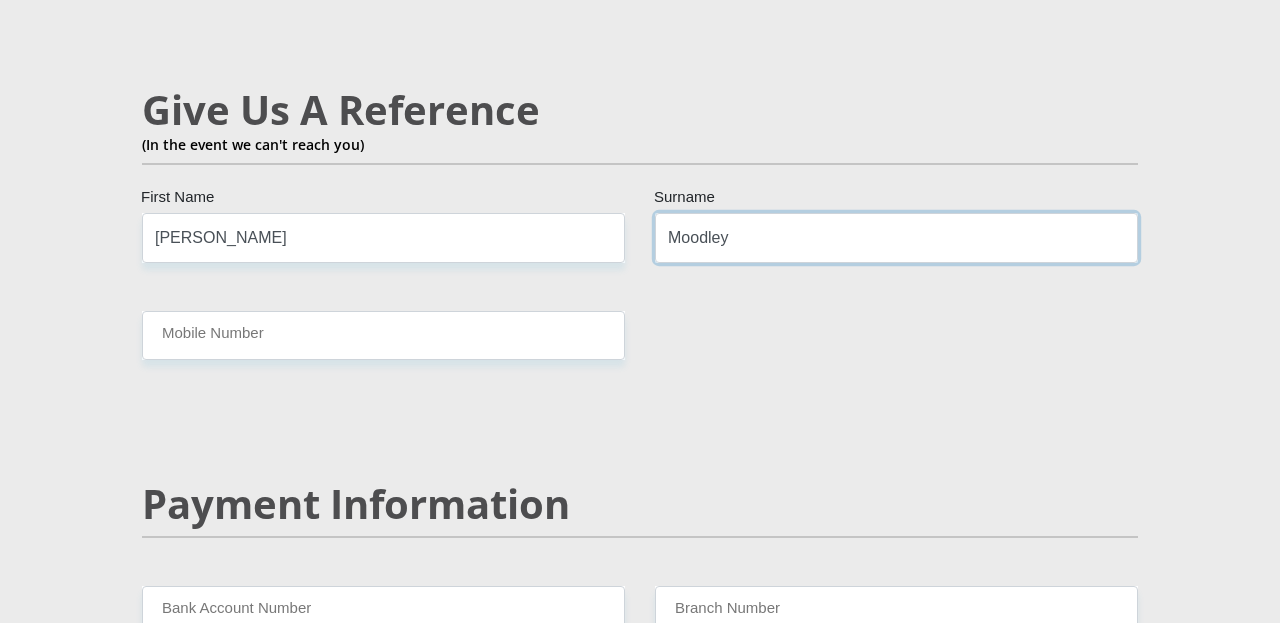 type on "Moodley" 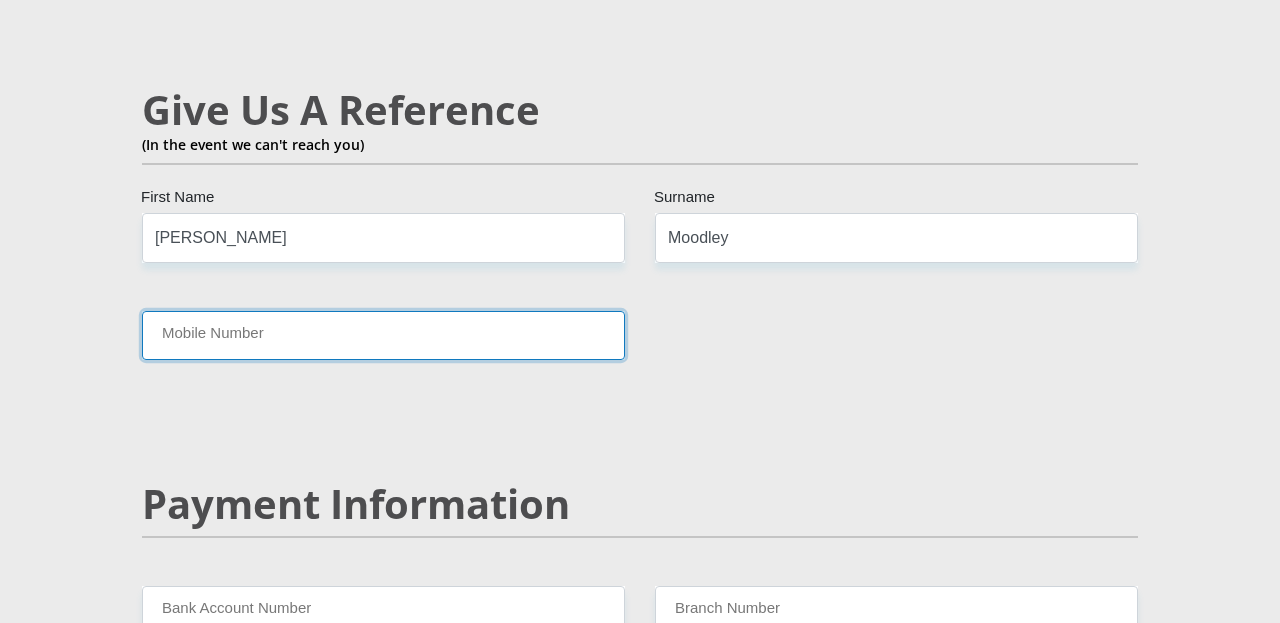 click on "Mobile Number" at bounding box center (383, 335) 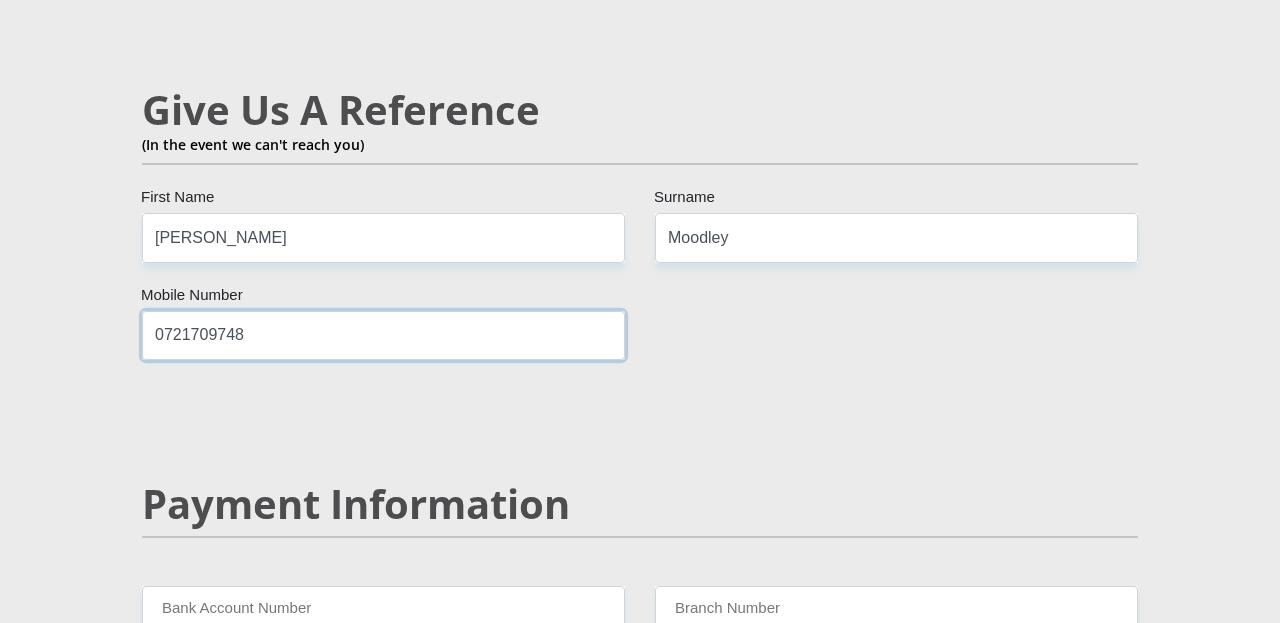 type on "0721709748" 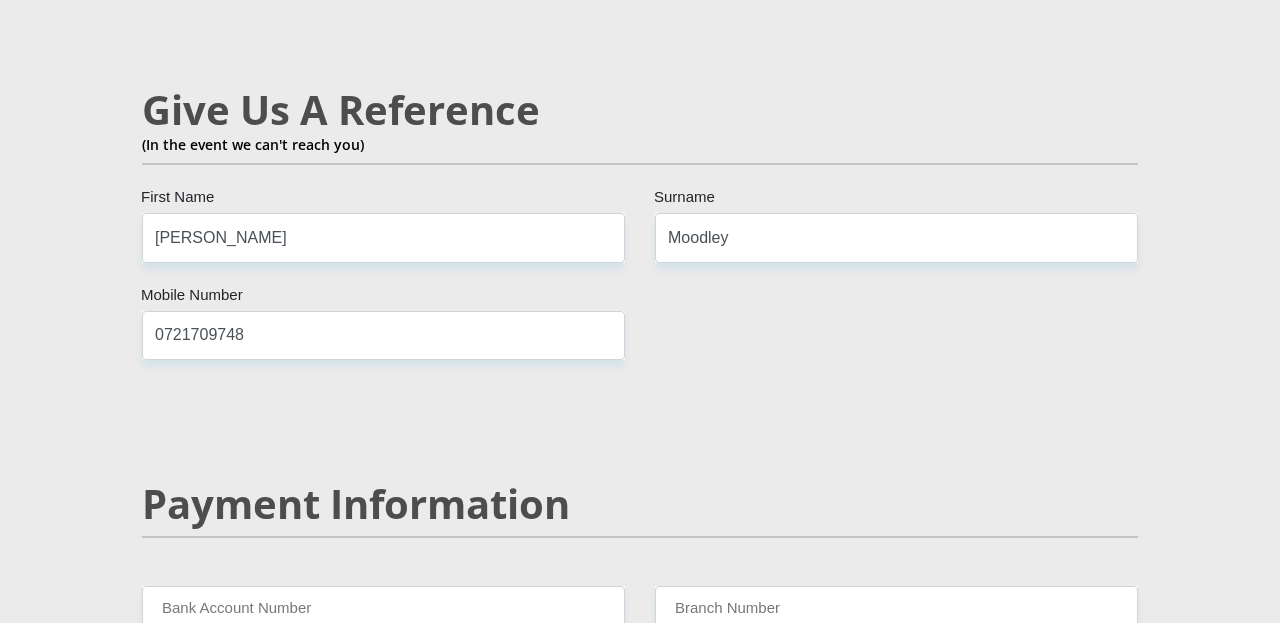 click on "Mr
Ms
Mrs
Dr
[PERSON_NAME]
Title
[PERSON_NAME]
First Name
Moodley
Surname
8004120053081
South African ID Number
Please input valid ID number
[GEOGRAPHIC_DATA]
[GEOGRAPHIC_DATA]
[GEOGRAPHIC_DATA]
[GEOGRAPHIC_DATA]
[GEOGRAPHIC_DATA]
[GEOGRAPHIC_DATA] [GEOGRAPHIC_DATA]
[GEOGRAPHIC_DATA]
[GEOGRAPHIC_DATA]
[GEOGRAPHIC_DATA]
[GEOGRAPHIC_DATA]
[GEOGRAPHIC_DATA]
[GEOGRAPHIC_DATA]
[GEOGRAPHIC_DATA]" at bounding box center (640, -298) 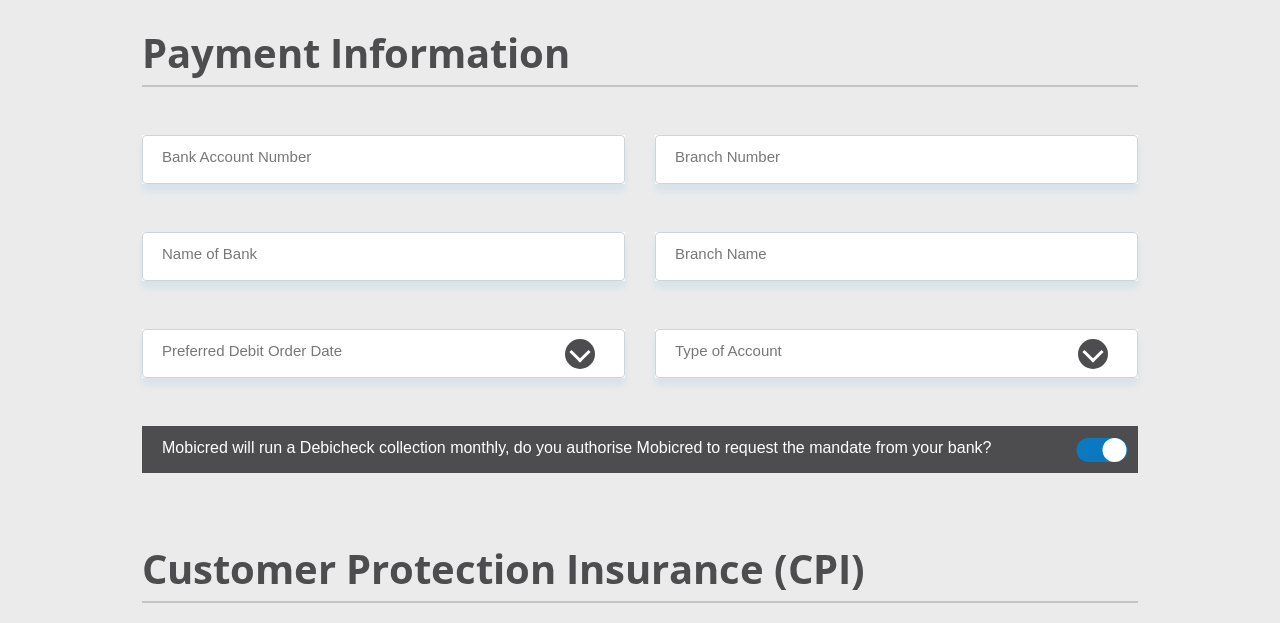 scroll, scrollTop: 3939, scrollLeft: 0, axis: vertical 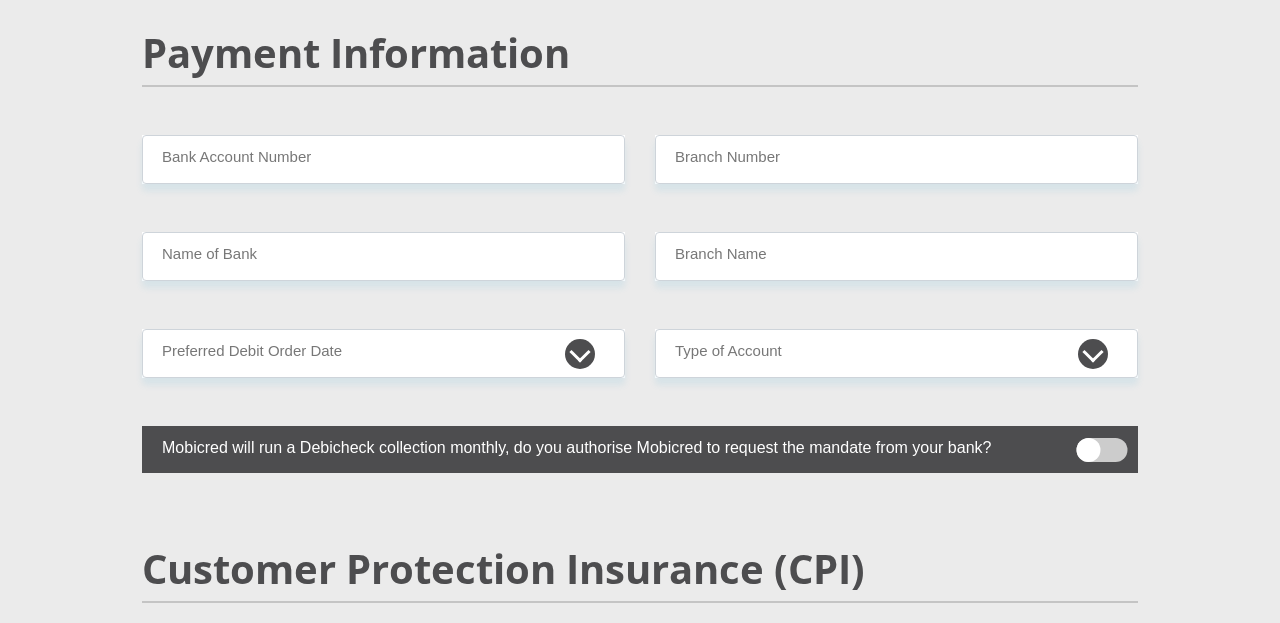 click at bounding box center (1102, 450) 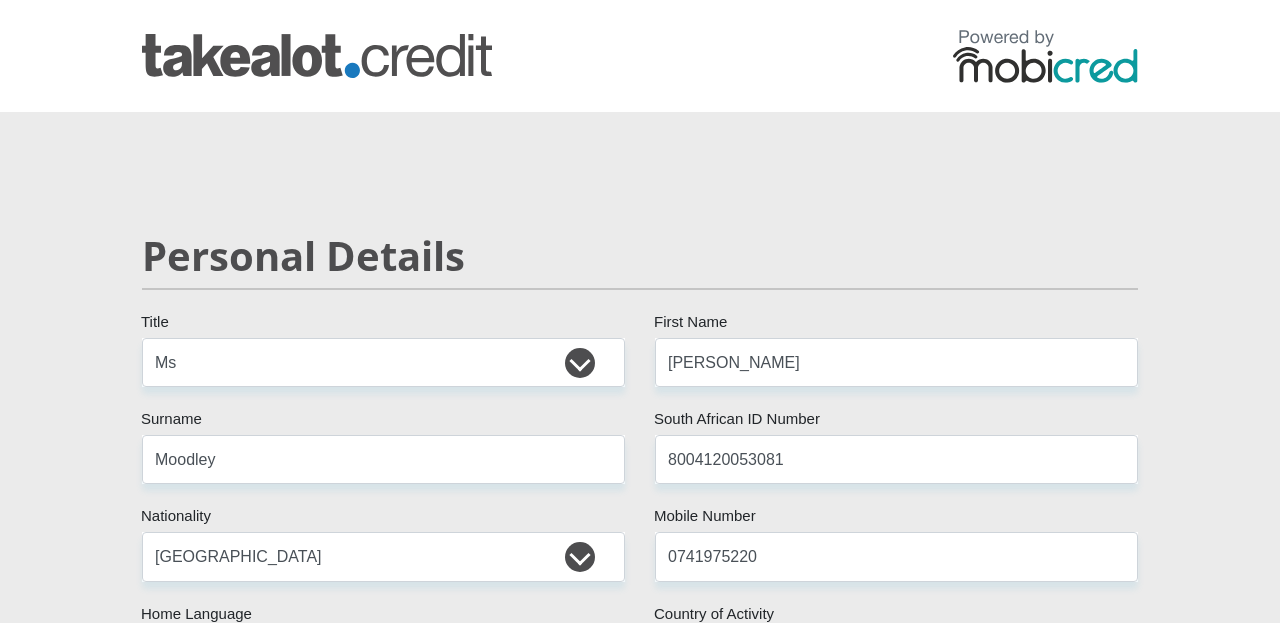 scroll, scrollTop: 0, scrollLeft: 0, axis: both 